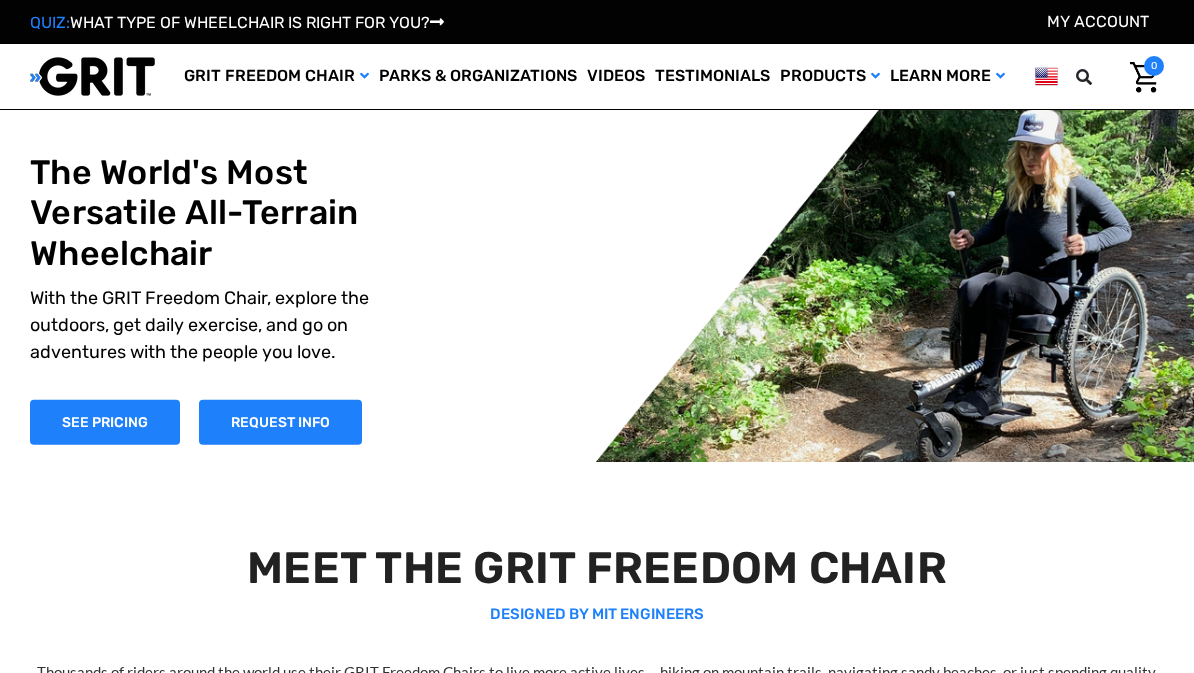scroll, scrollTop: 0, scrollLeft: 0, axis: both 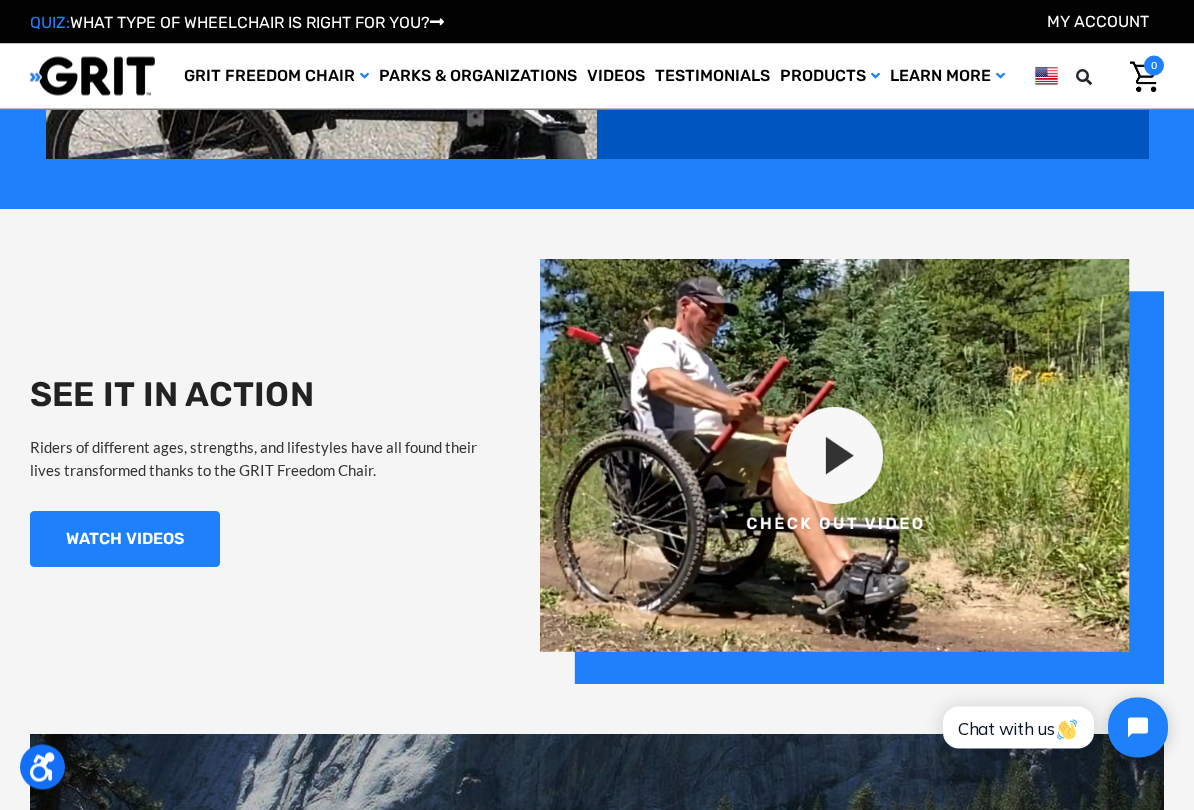 click at bounding box center (852, 472) 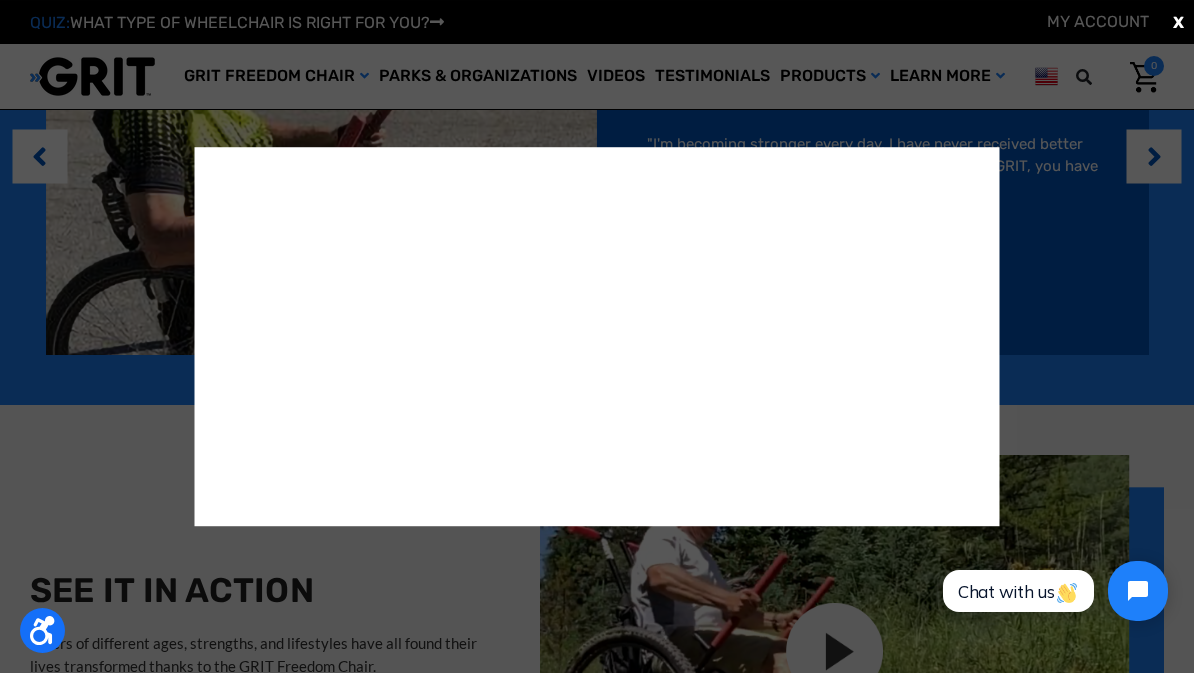 scroll, scrollTop: 1340, scrollLeft: 0, axis: vertical 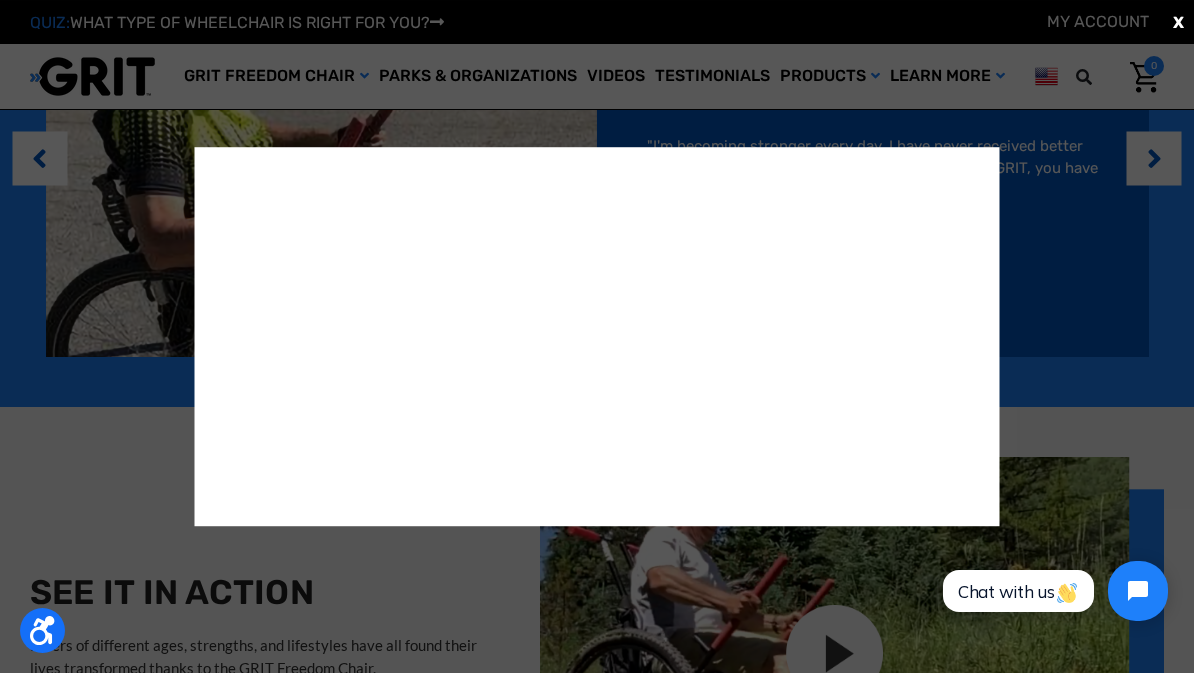 click on "X" at bounding box center (597, 336) 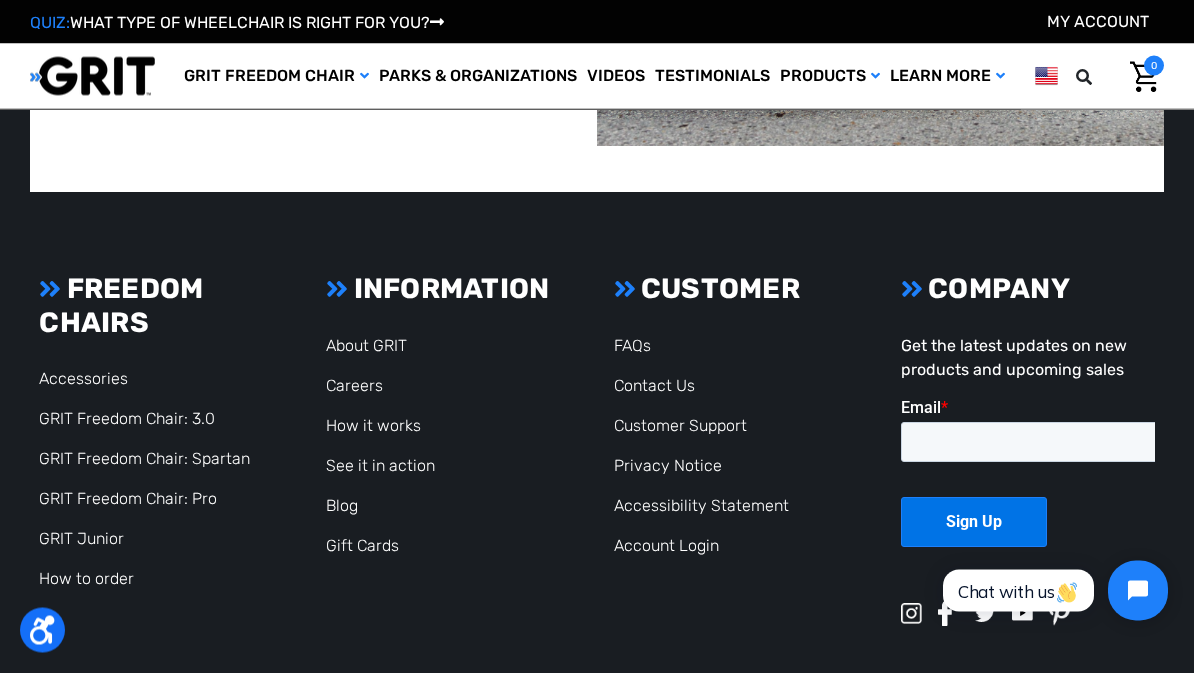 scroll, scrollTop: 4434, scrollLeft: 0, axis: vertical 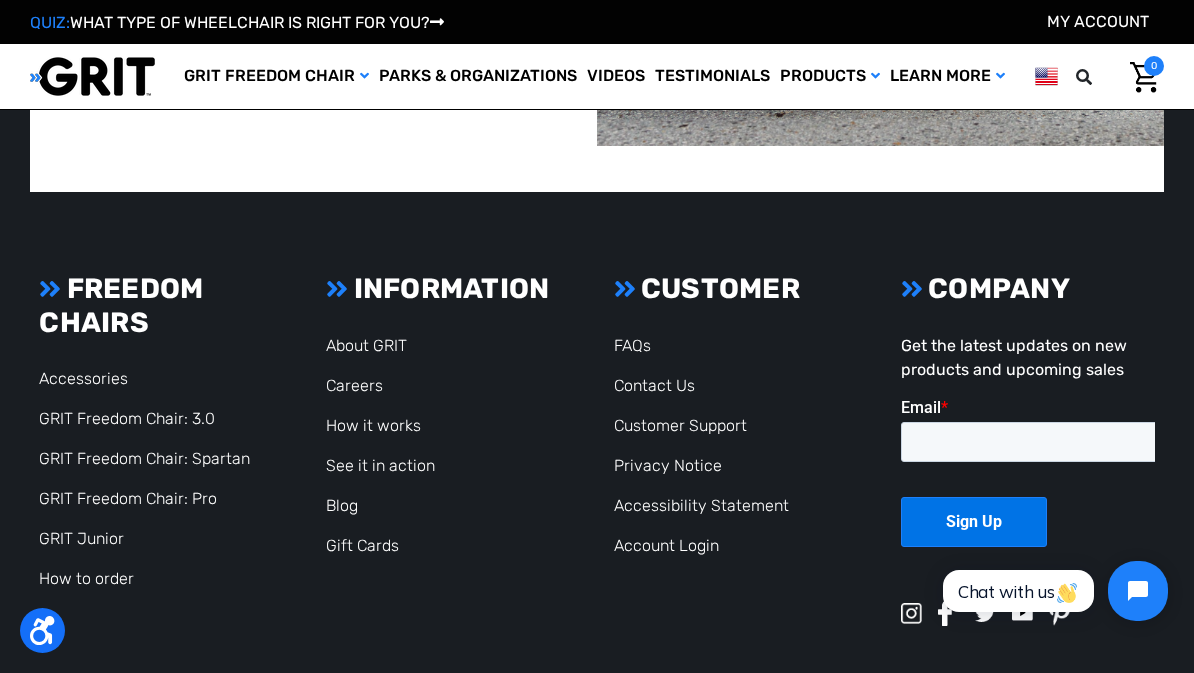 click on "How to order" at bounding box center [86, 578] 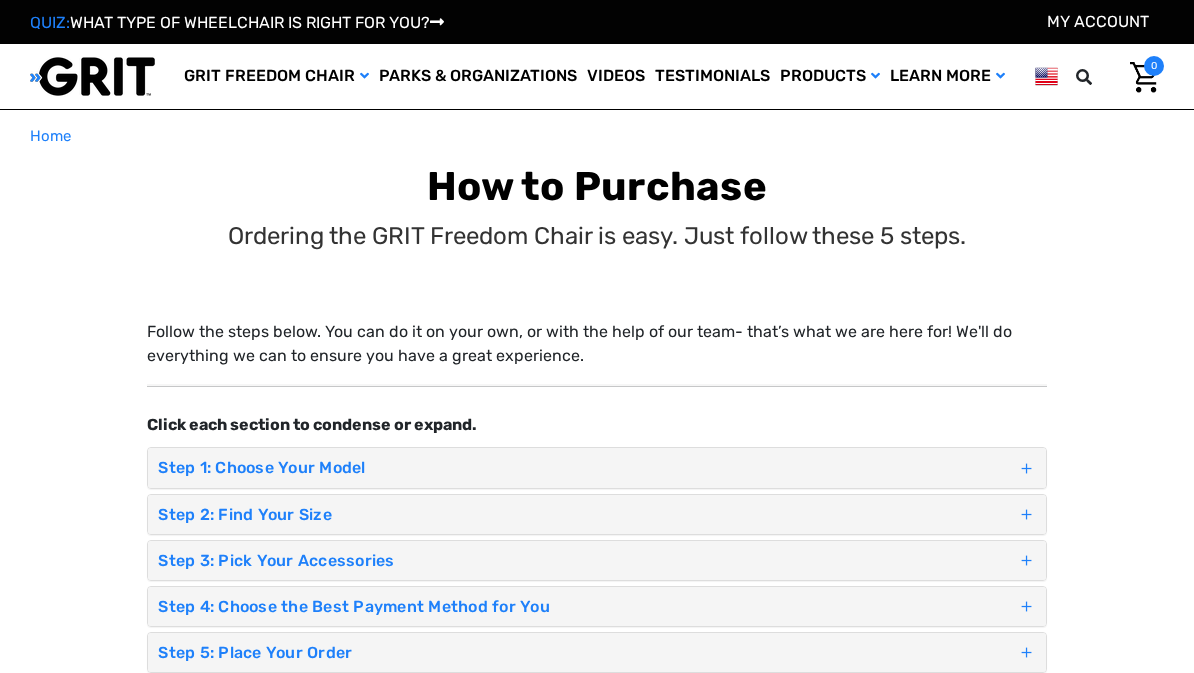 scroll, scrollTop: 0, scrollLeft: 0, axis: both 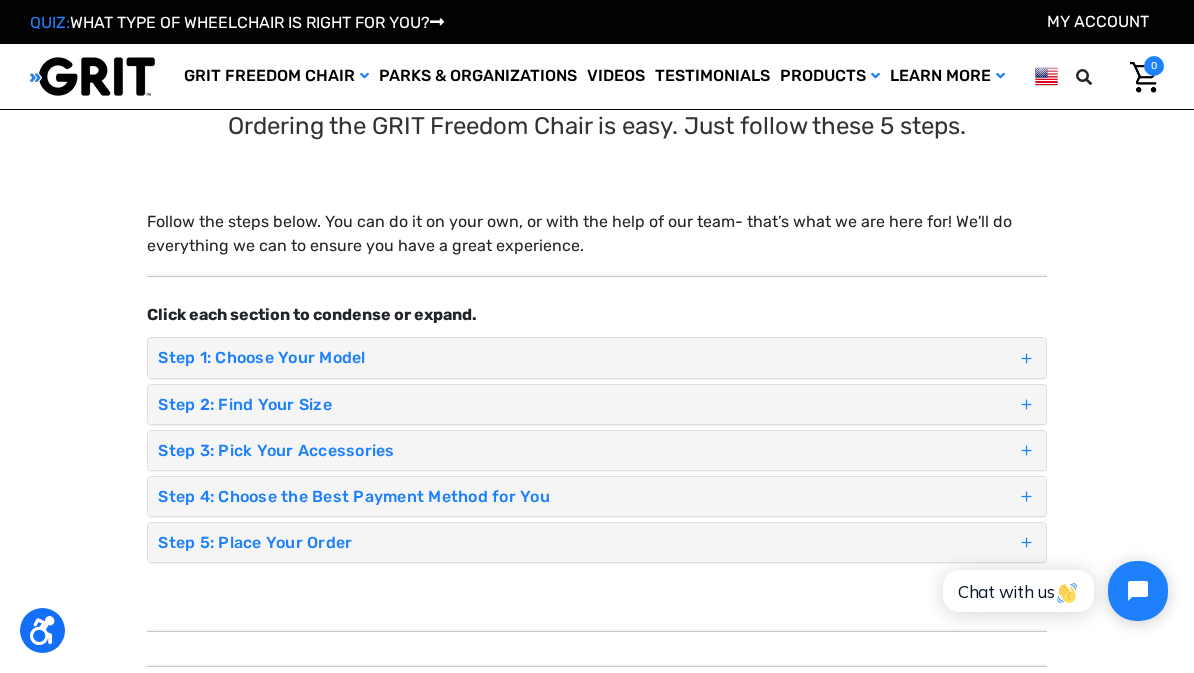 click at bounding box center (1026, 358) 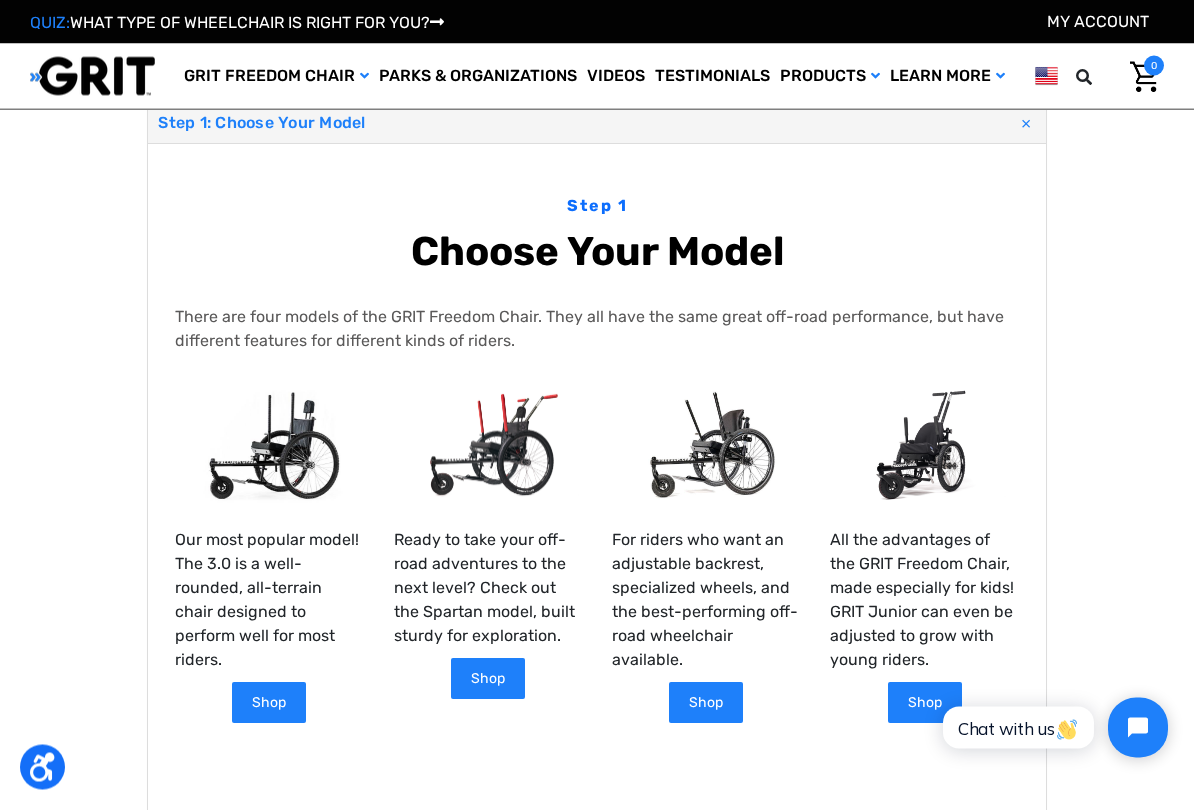 scroll, scrollTop: 236, scrollLeft: 0, axis: vertical 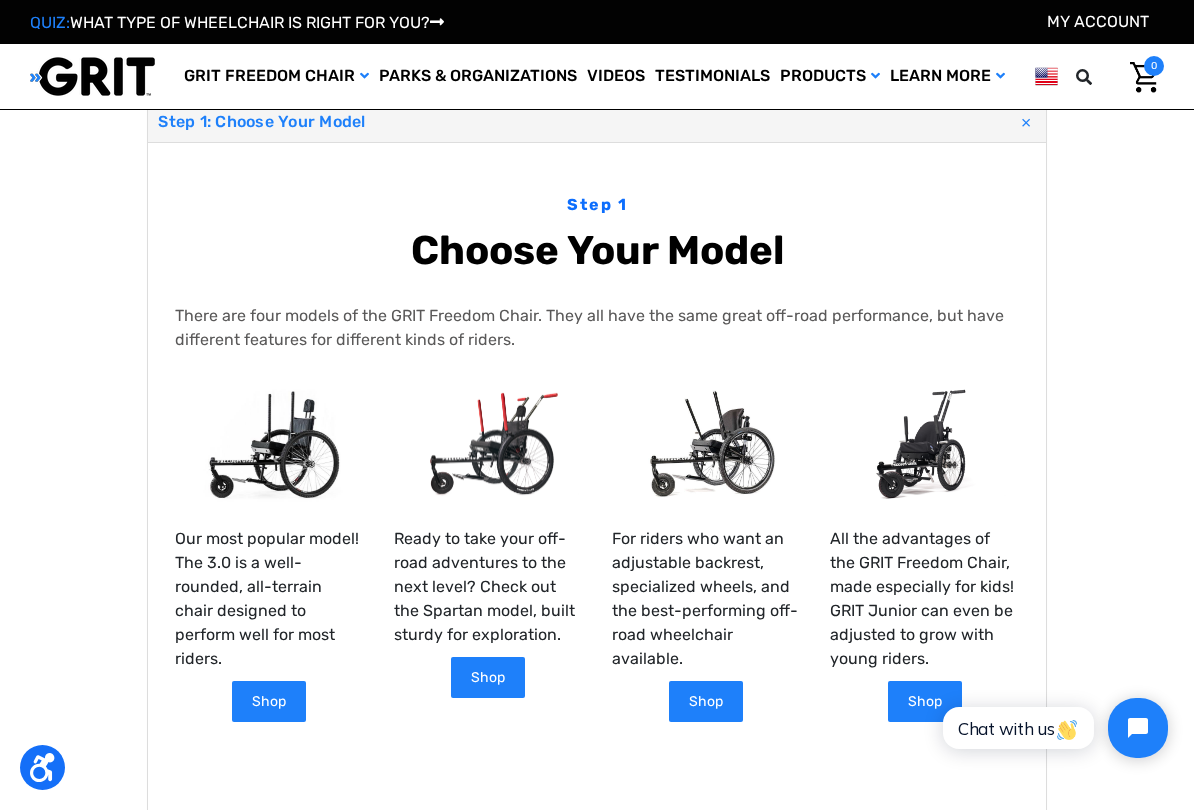 click on "Shop" at bounding box center (706, 701) 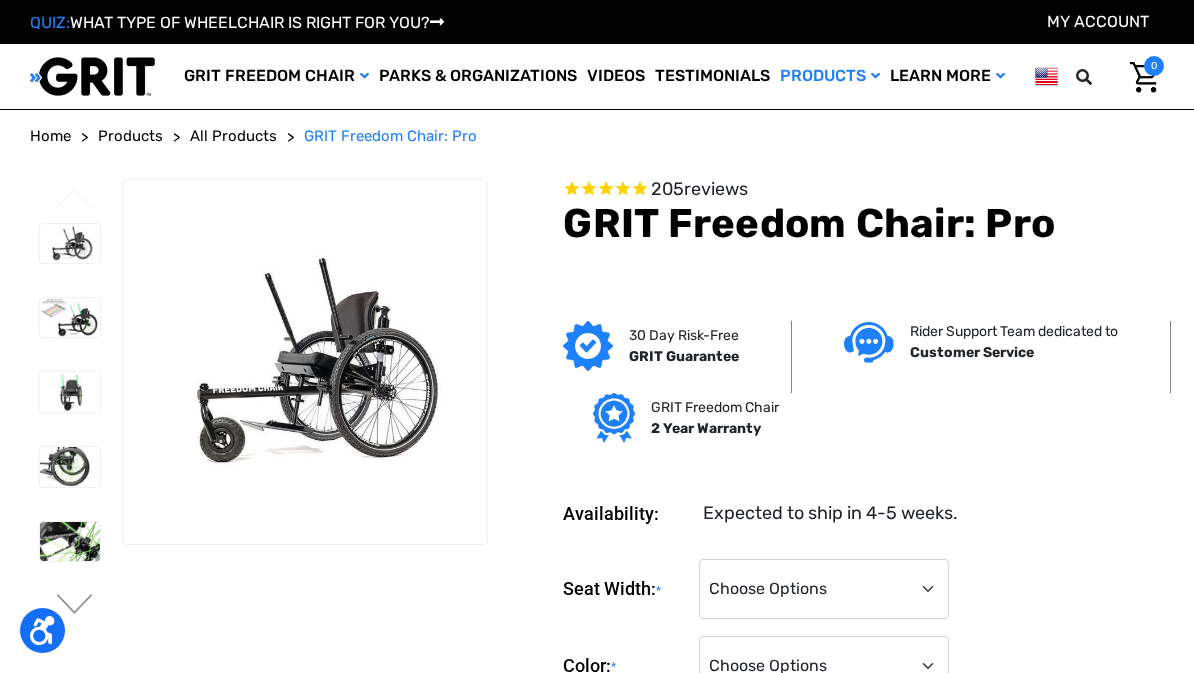 scroll, scrollTop: 0, scrollLeft: 0, axis: both 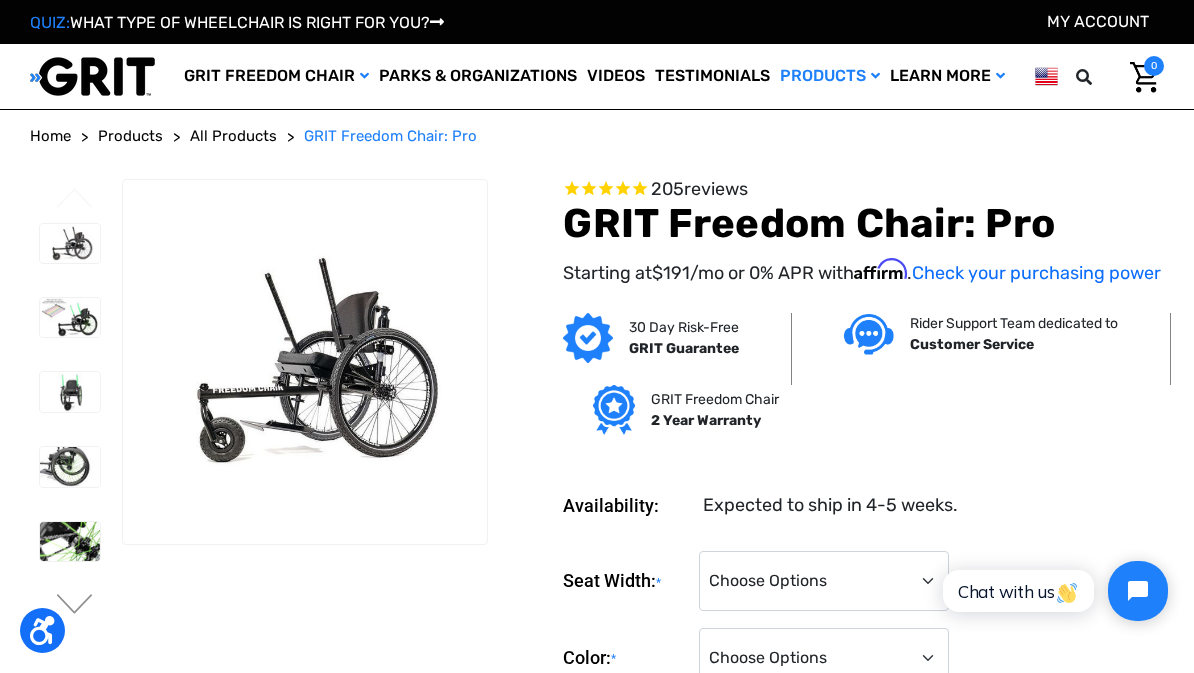 click at bounding box center [70, 317] 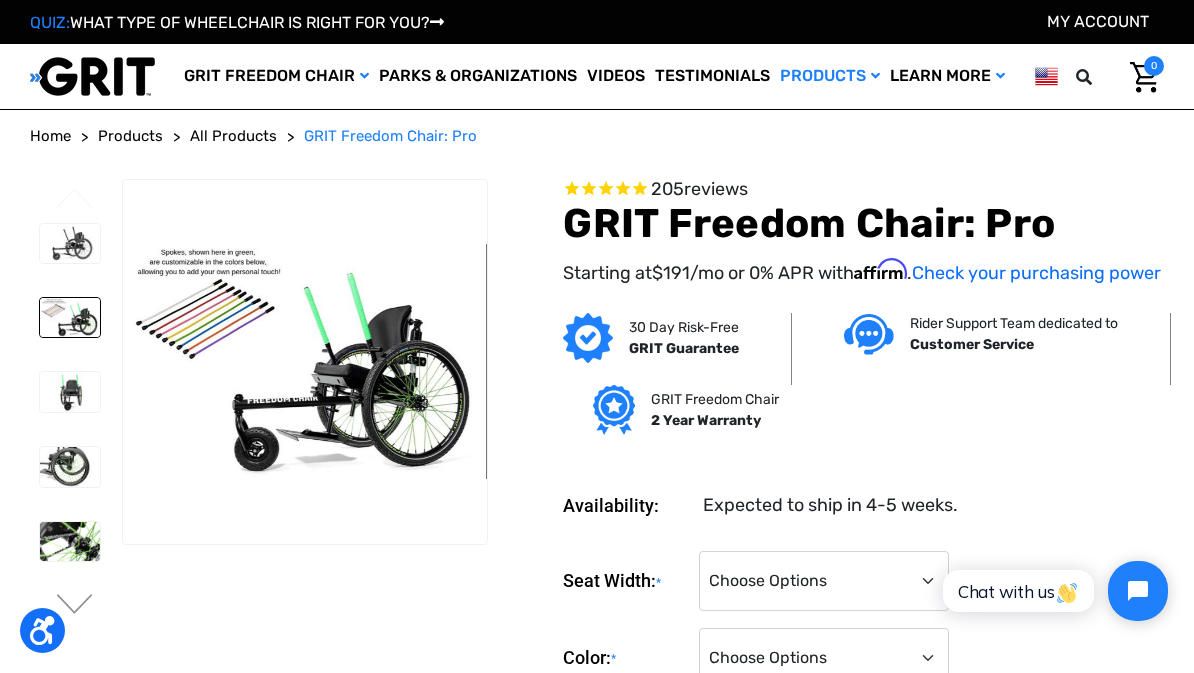 scroll, scrollTop: 0, scrollLeft: 0, axis: both 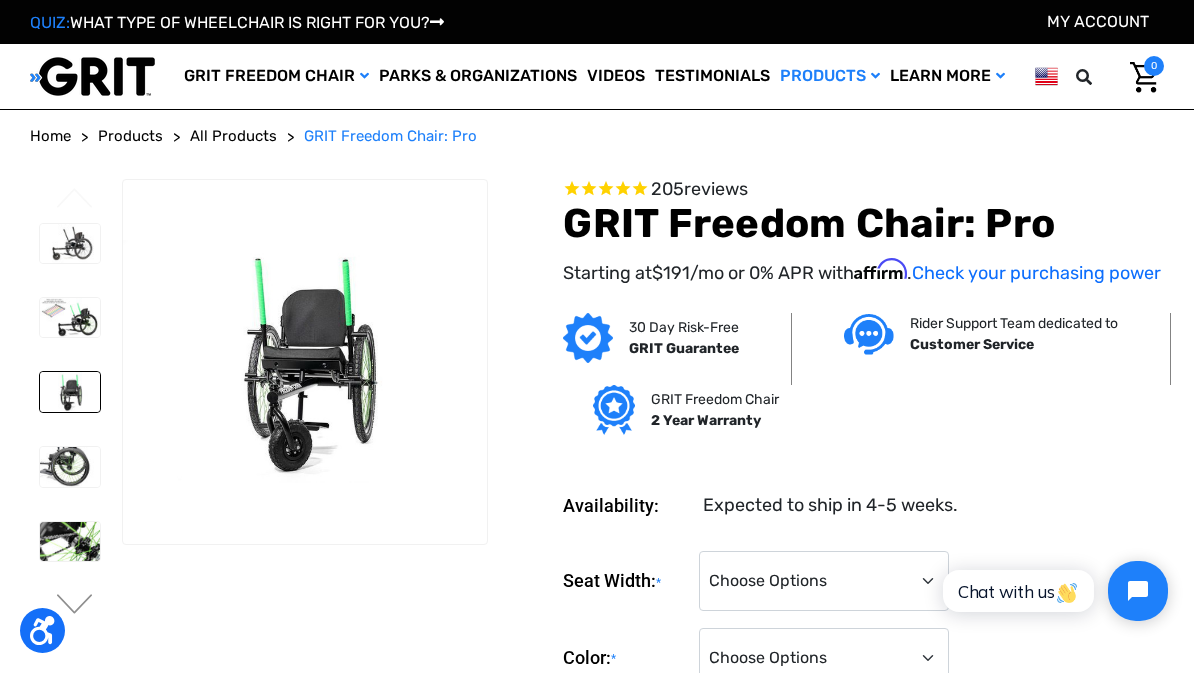click at bounding box center (70, 467) 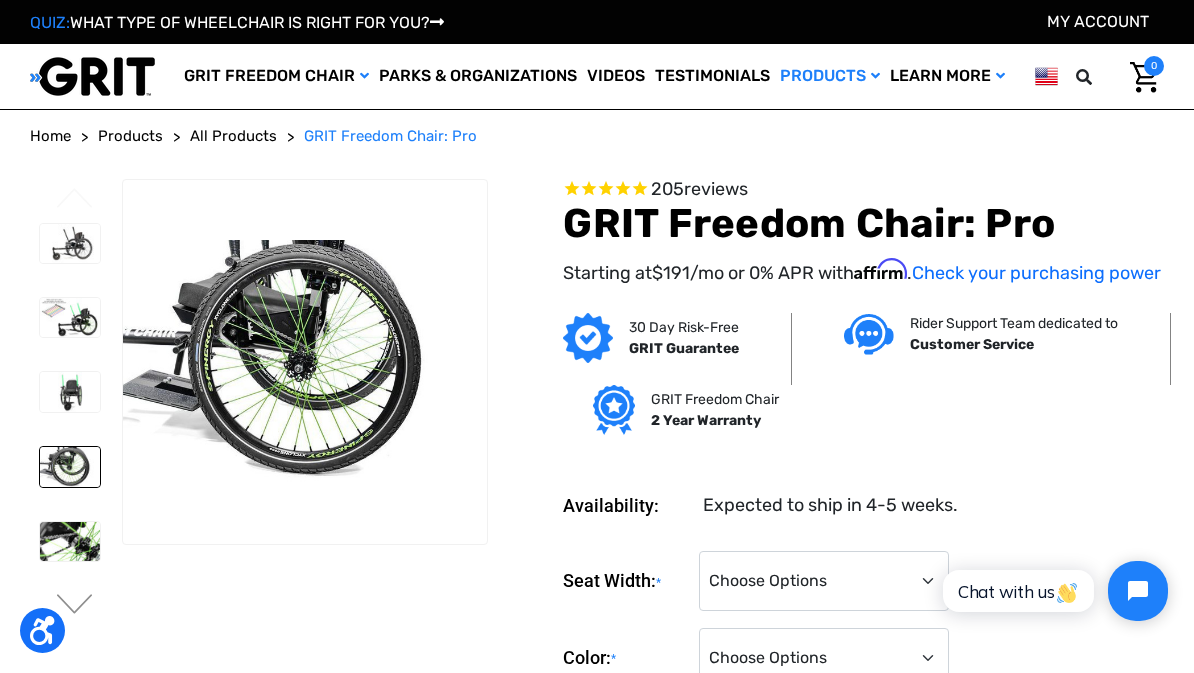 click at bounding box center (70, 542) 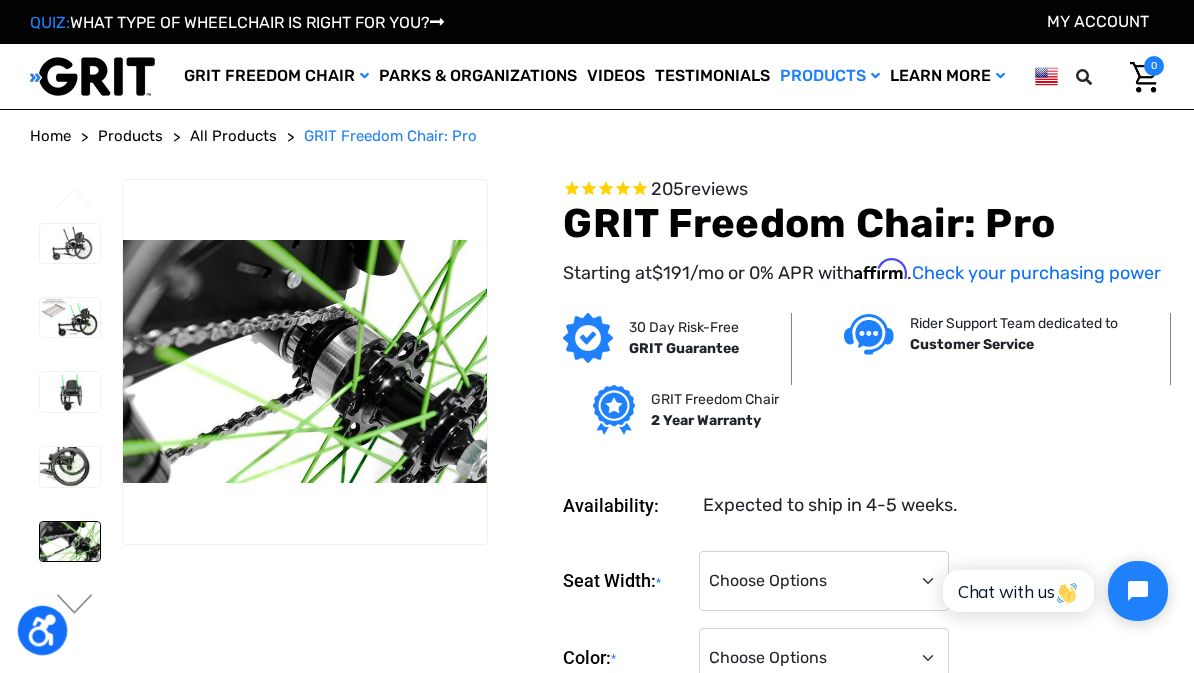 click 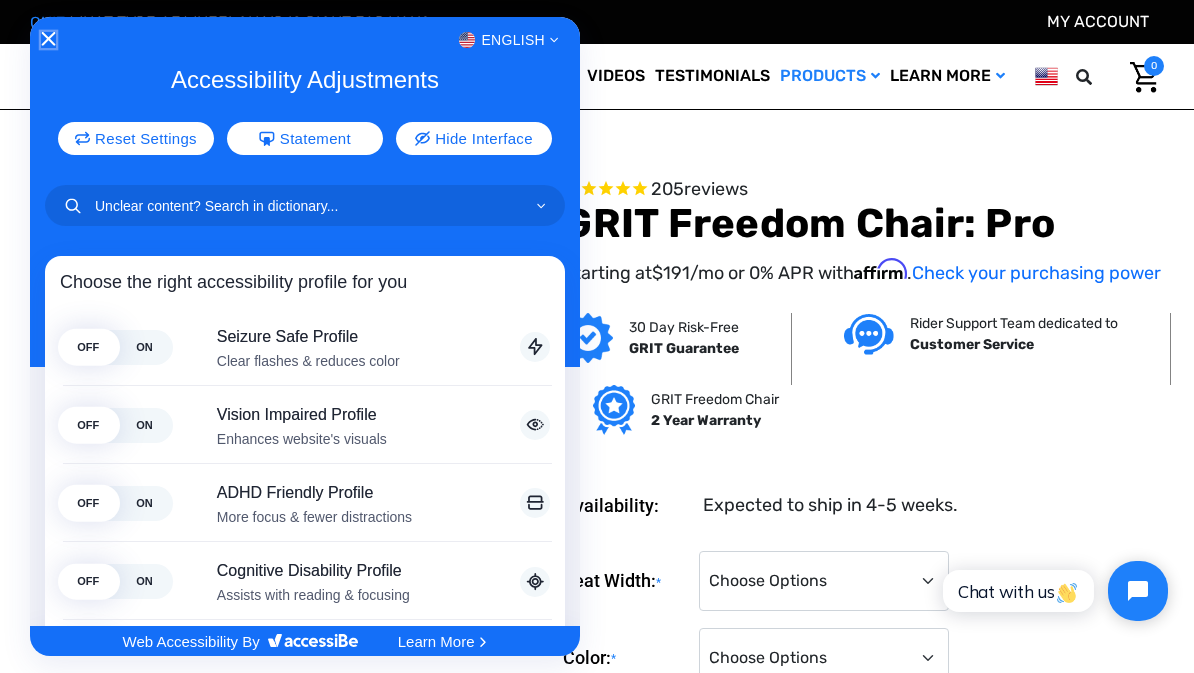 click 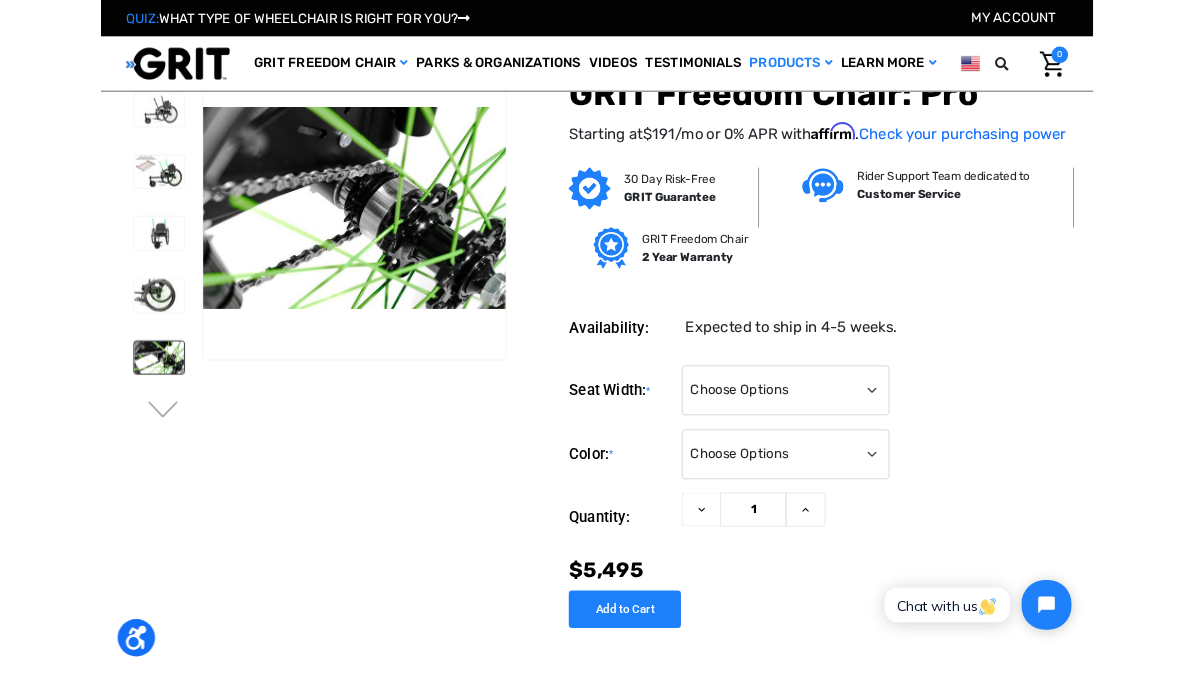scroll, scrollTop: 0, scrollLeft: 0, axis: both 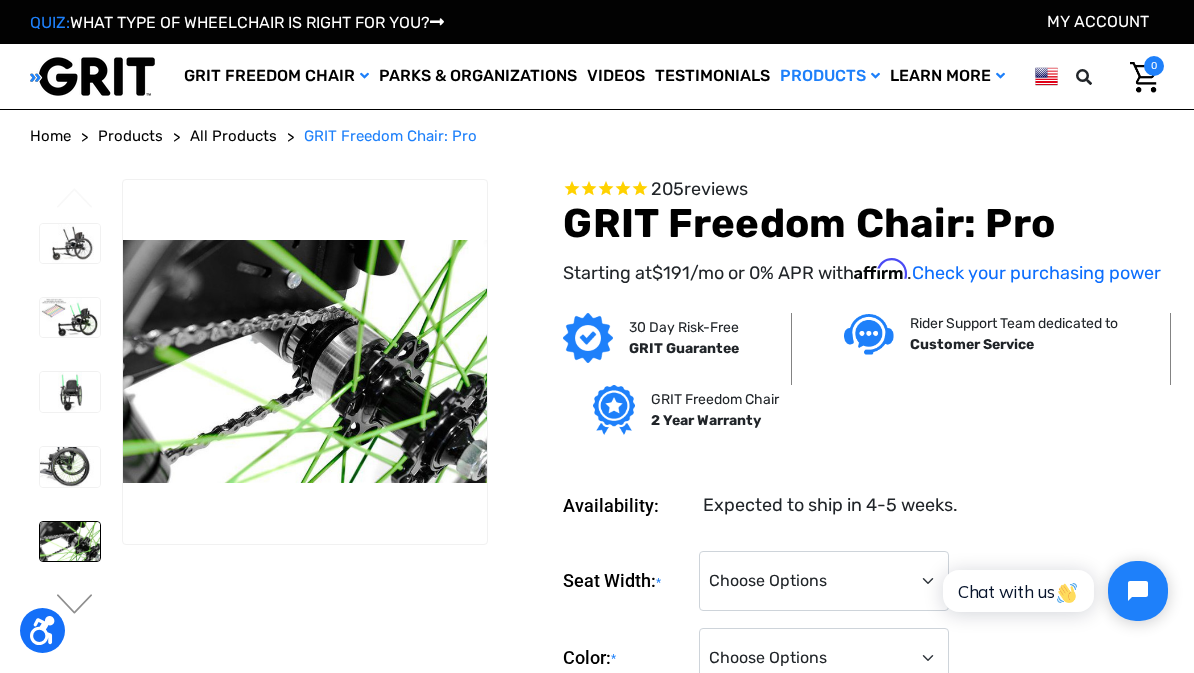 click at bounding box center (622, 189) 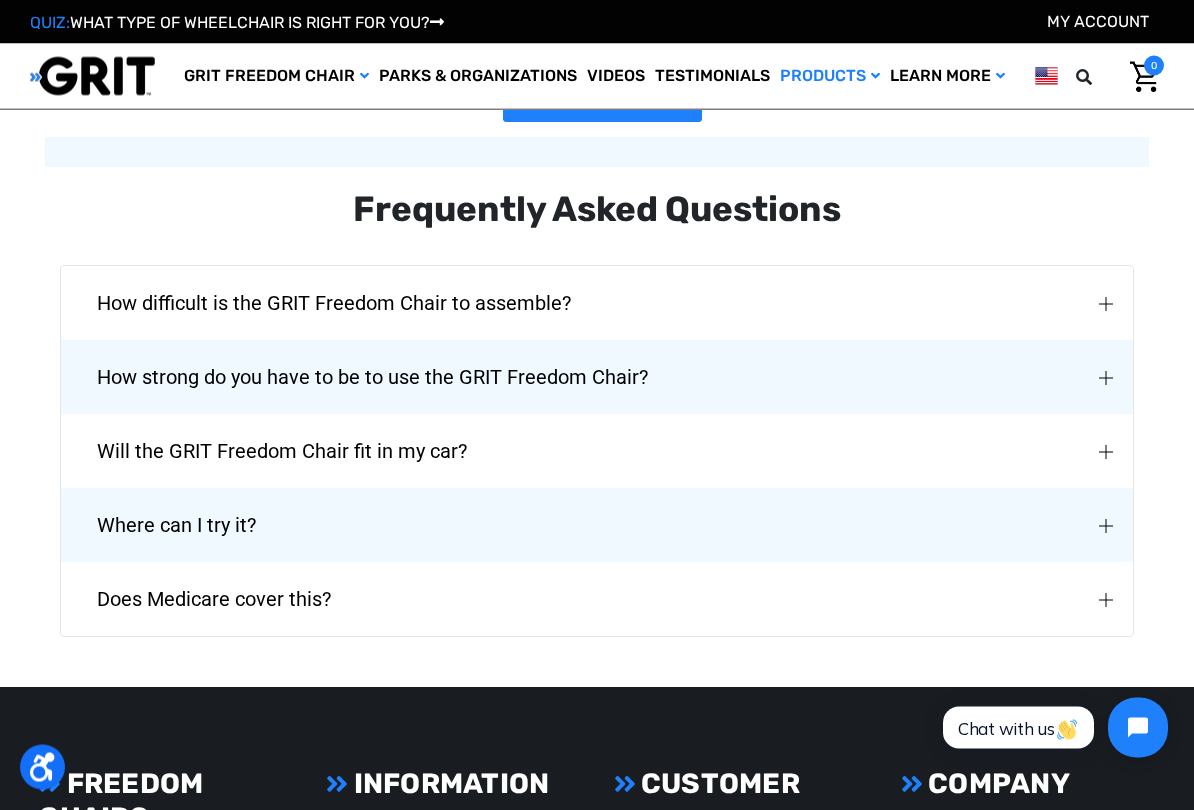 scroll, scrollTop: 4300, scrollLeft: 0, axis: vertical 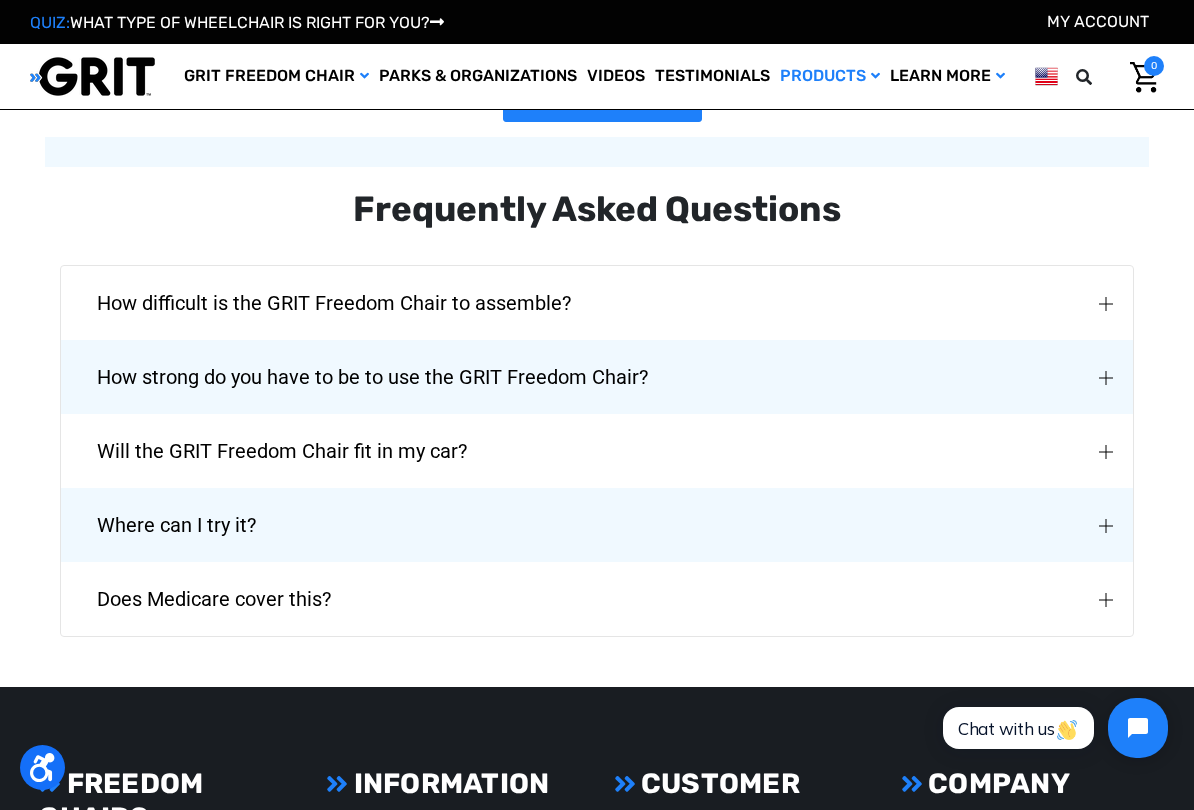 click at bounding box center [1106, 526] 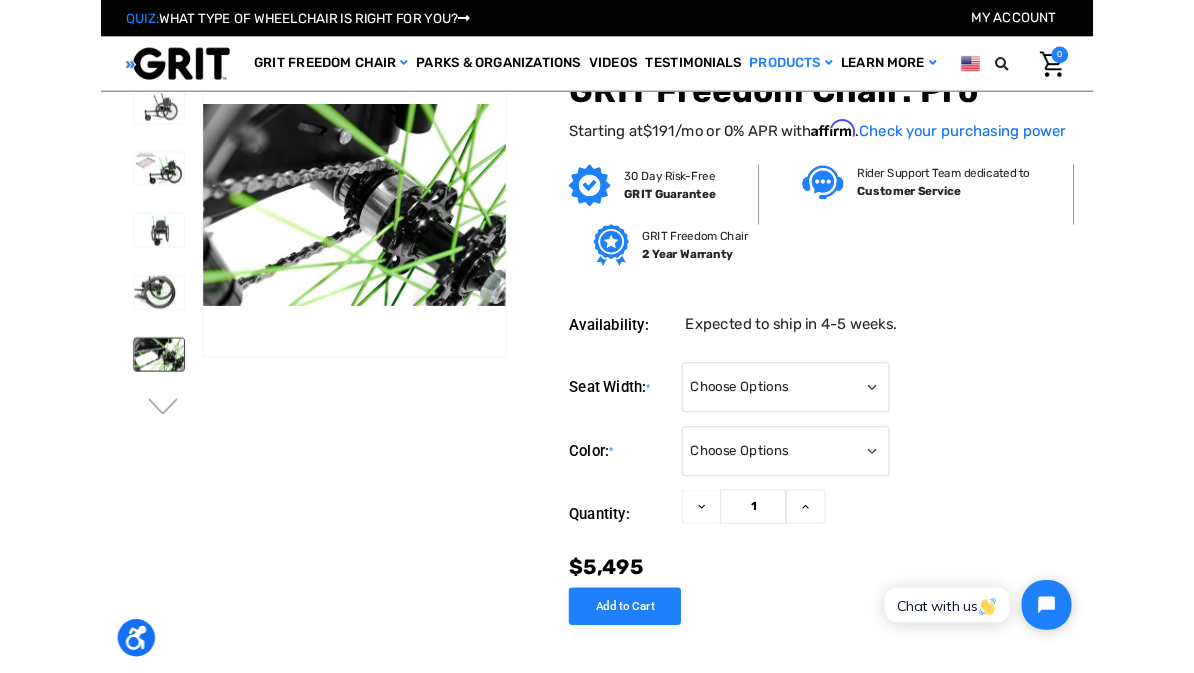 scroll, scrollTop: 0, scrollLeft: 0, axis: both 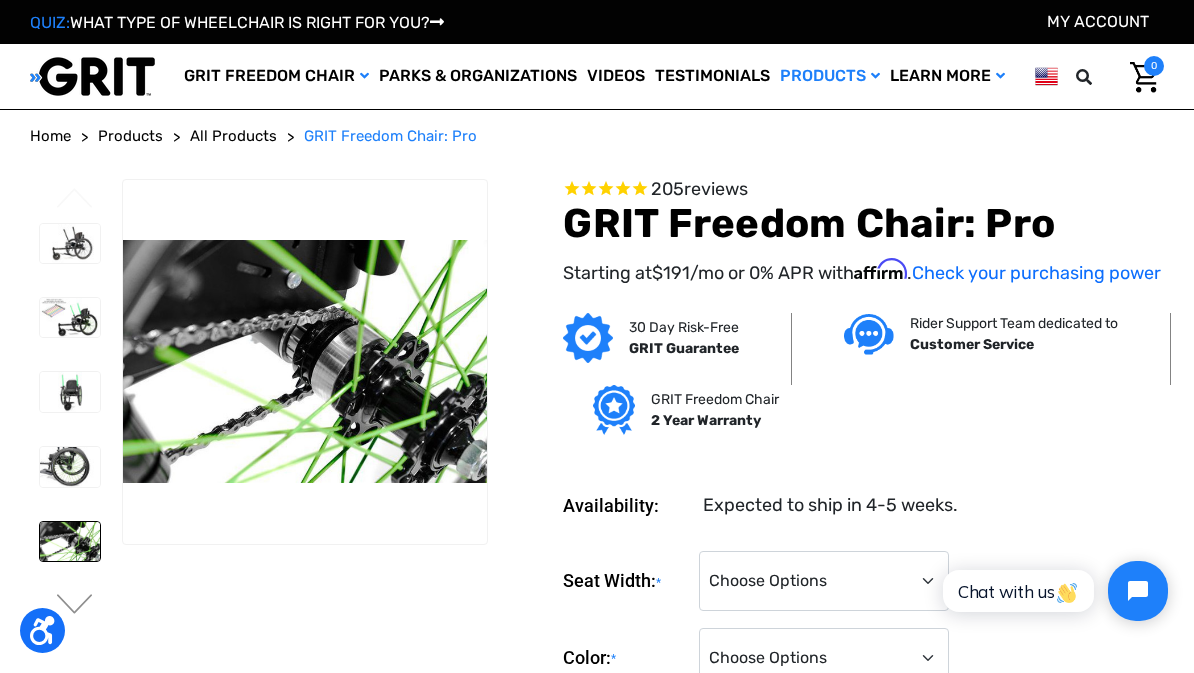 click at bounding box center [70, 244] 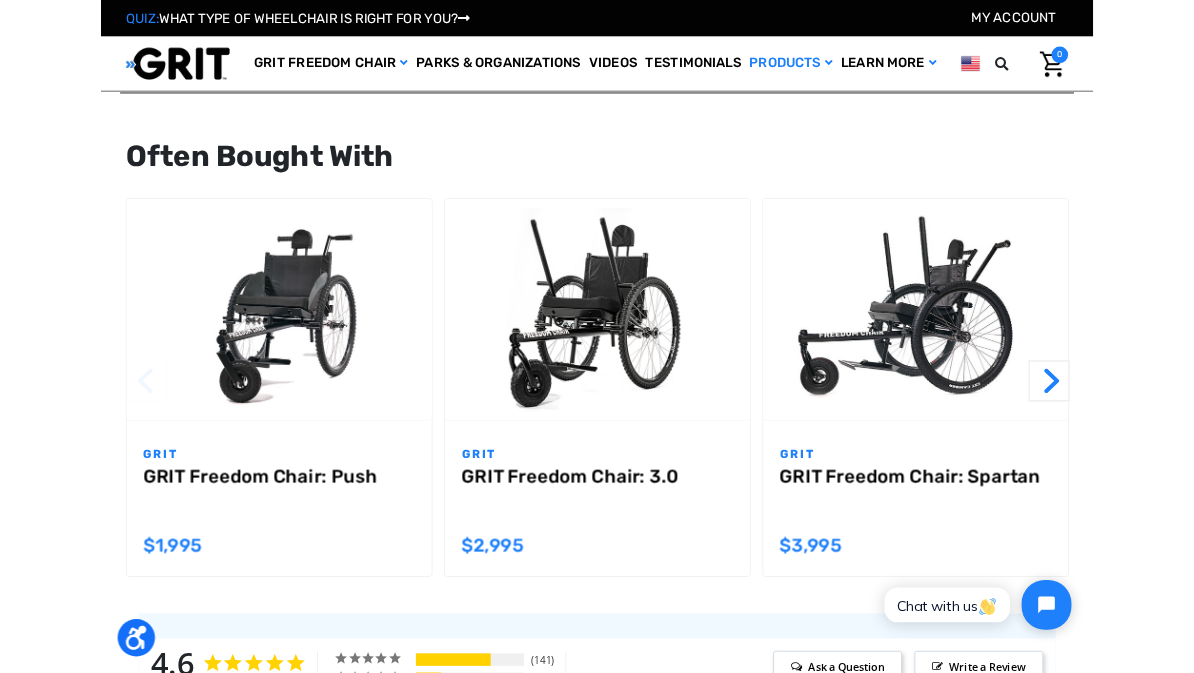 scroll, scrollTop: 1759, scrollLeft: 0, axis: vertical 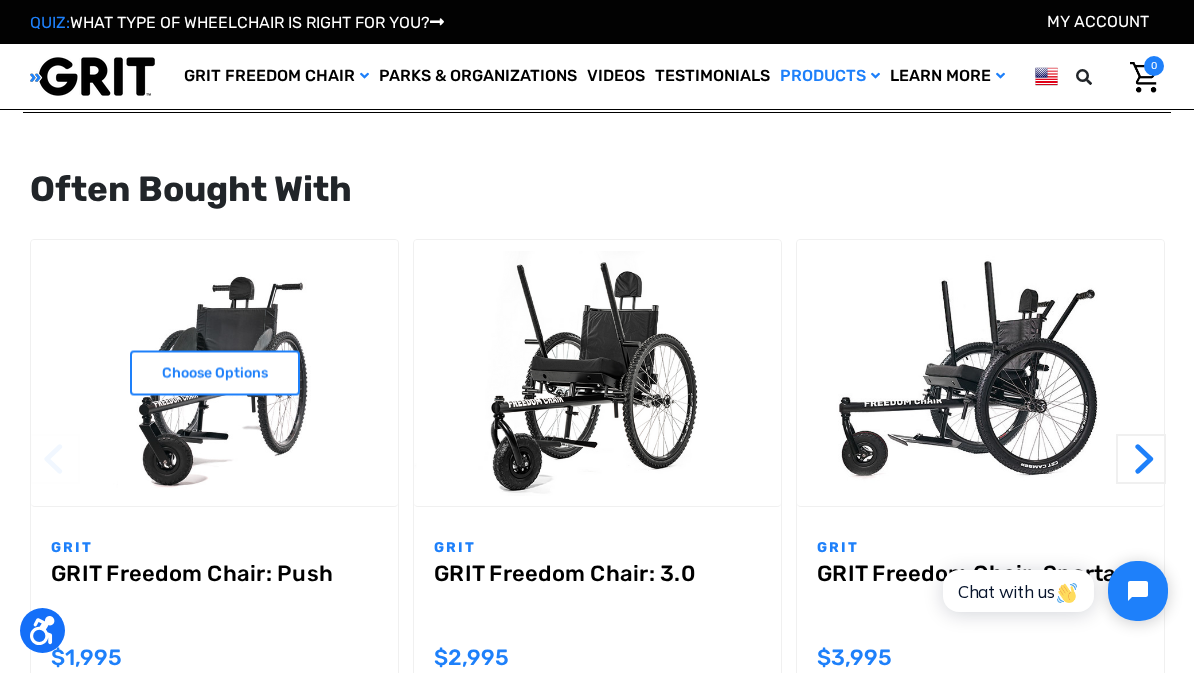 click at bounding box center [214, 373] 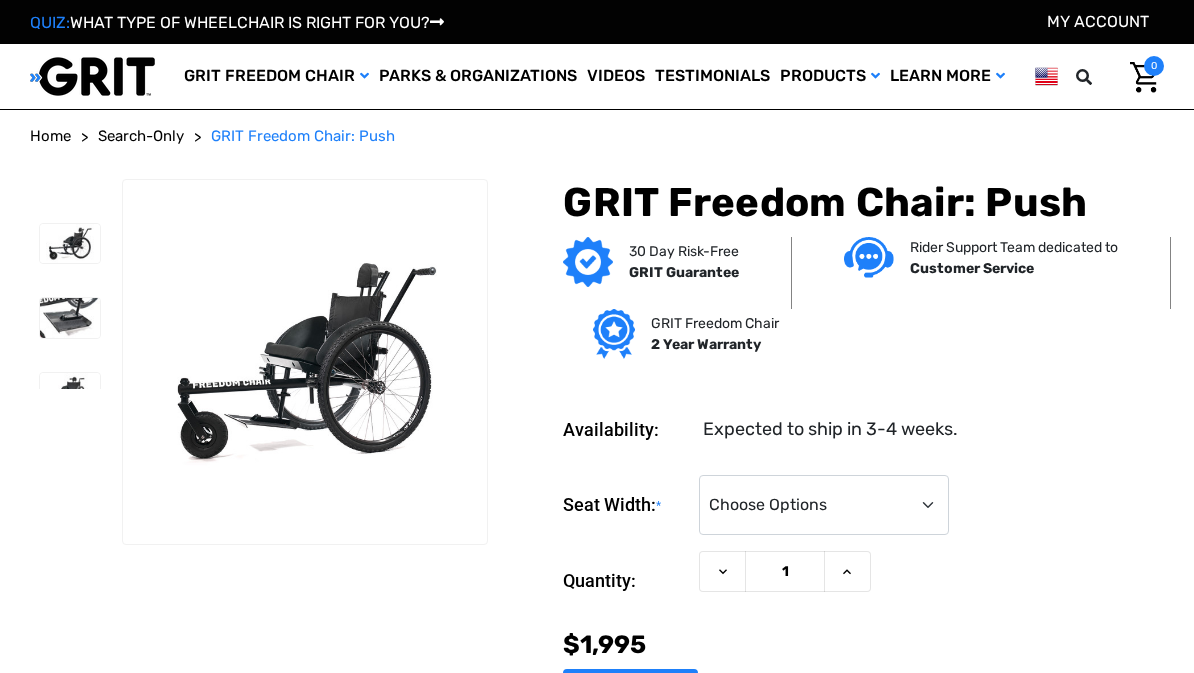 scroll, scrollTop: 0, scrollLeft: 0, axis: both 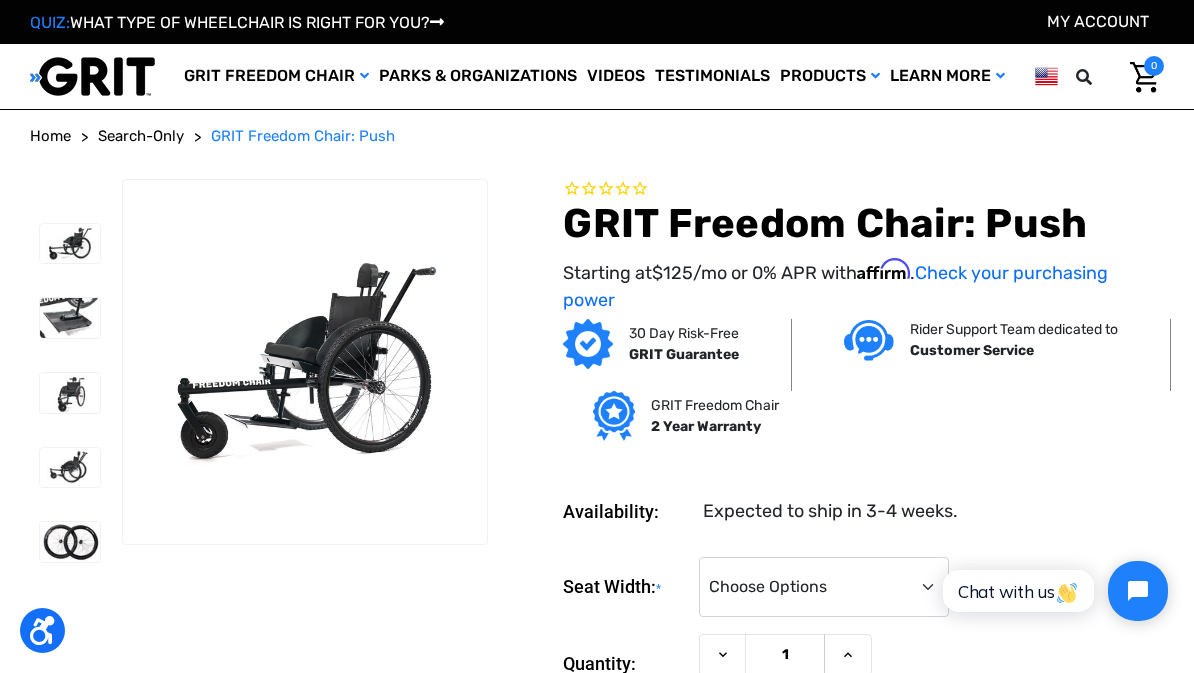 click at bounding box center (70, 318) 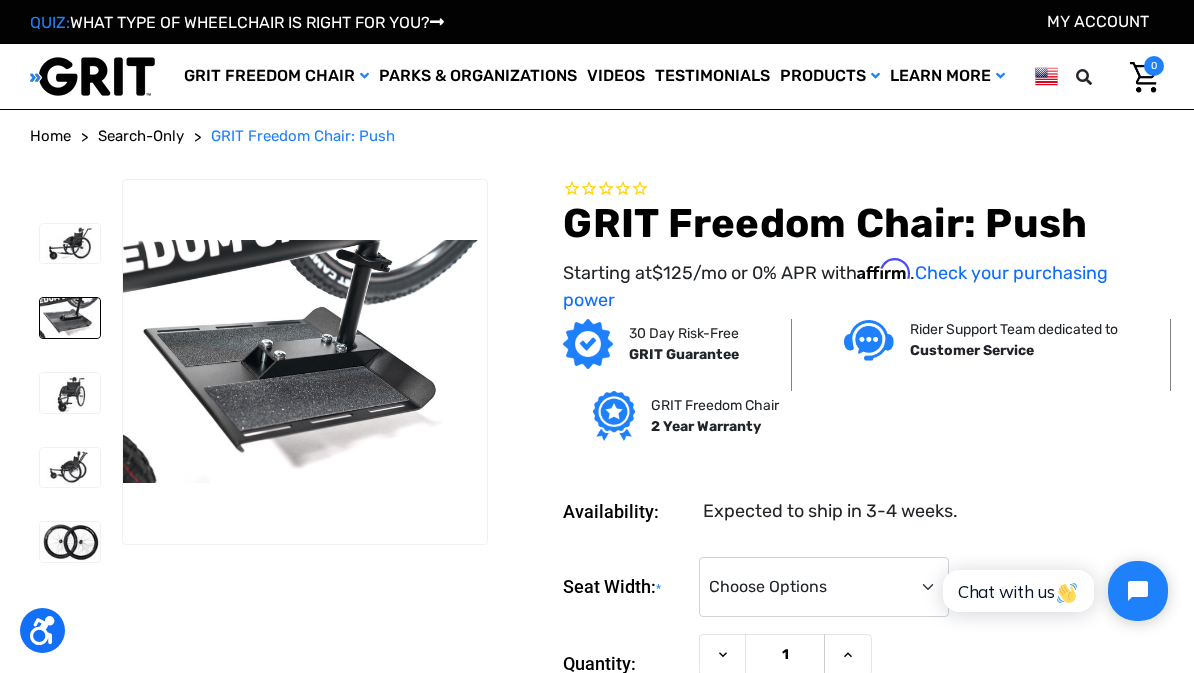 scroll, scrollTop: 0, scrollLeft: 0, axis: both 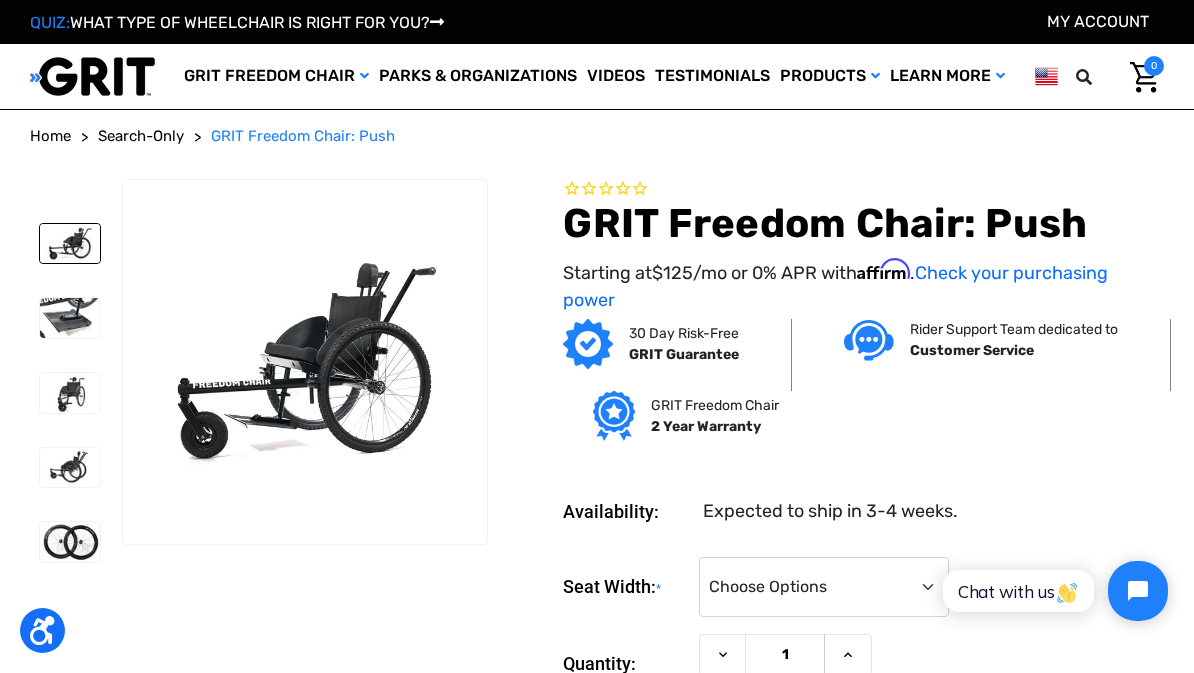 click at bounding box center [70, 393] 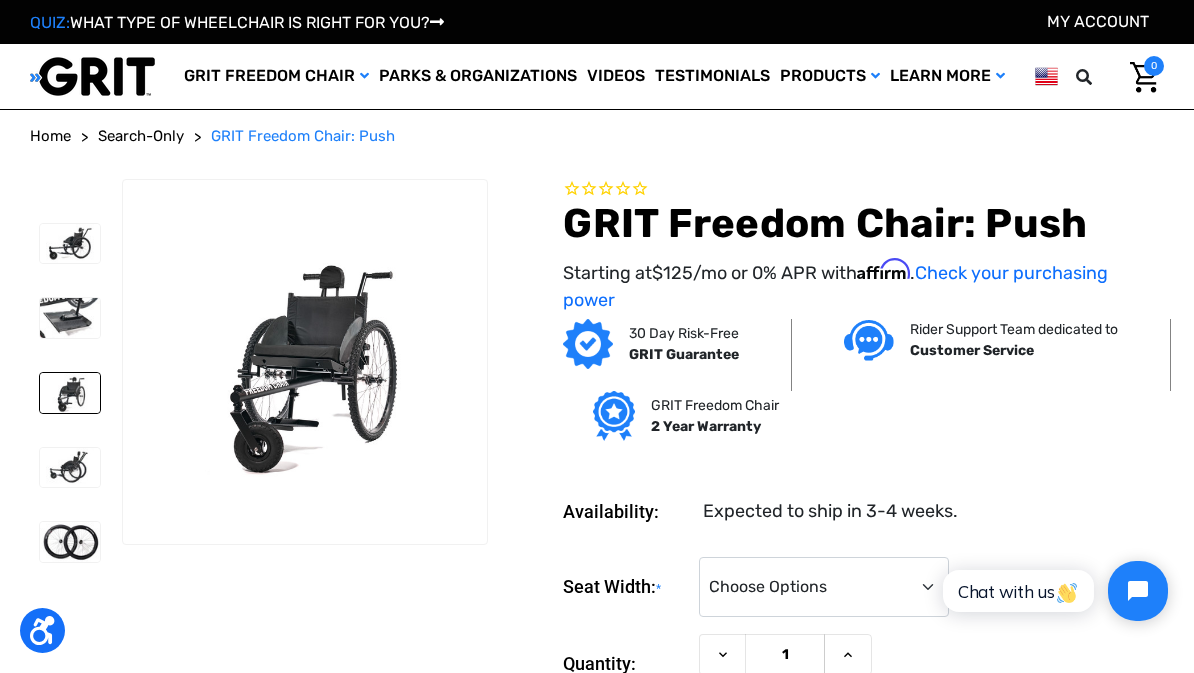 click at bounding box center [70, 468] 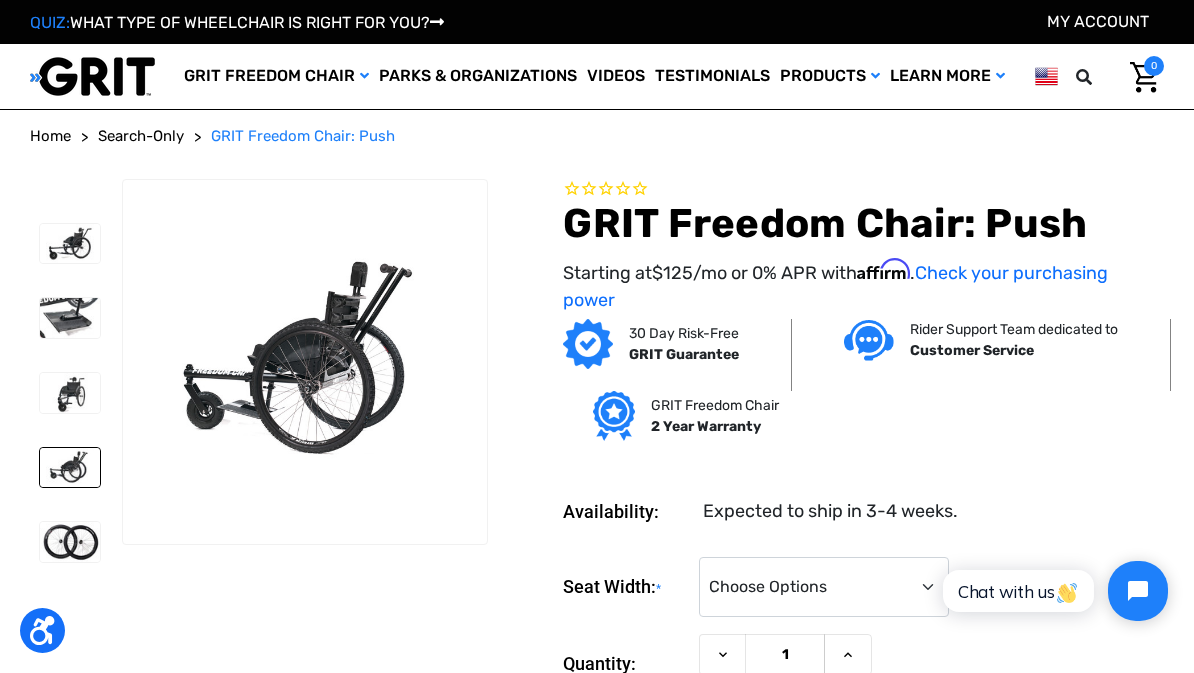 click at bounding box center [70, 542] 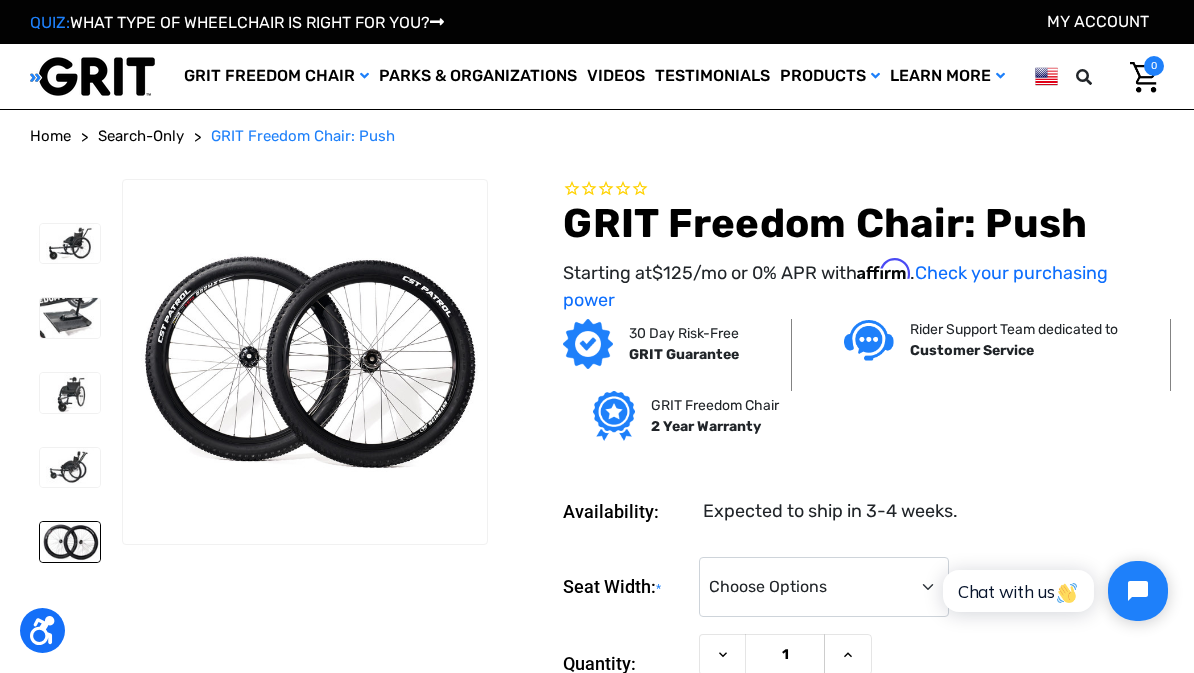 click at bounding box center [70, 244] 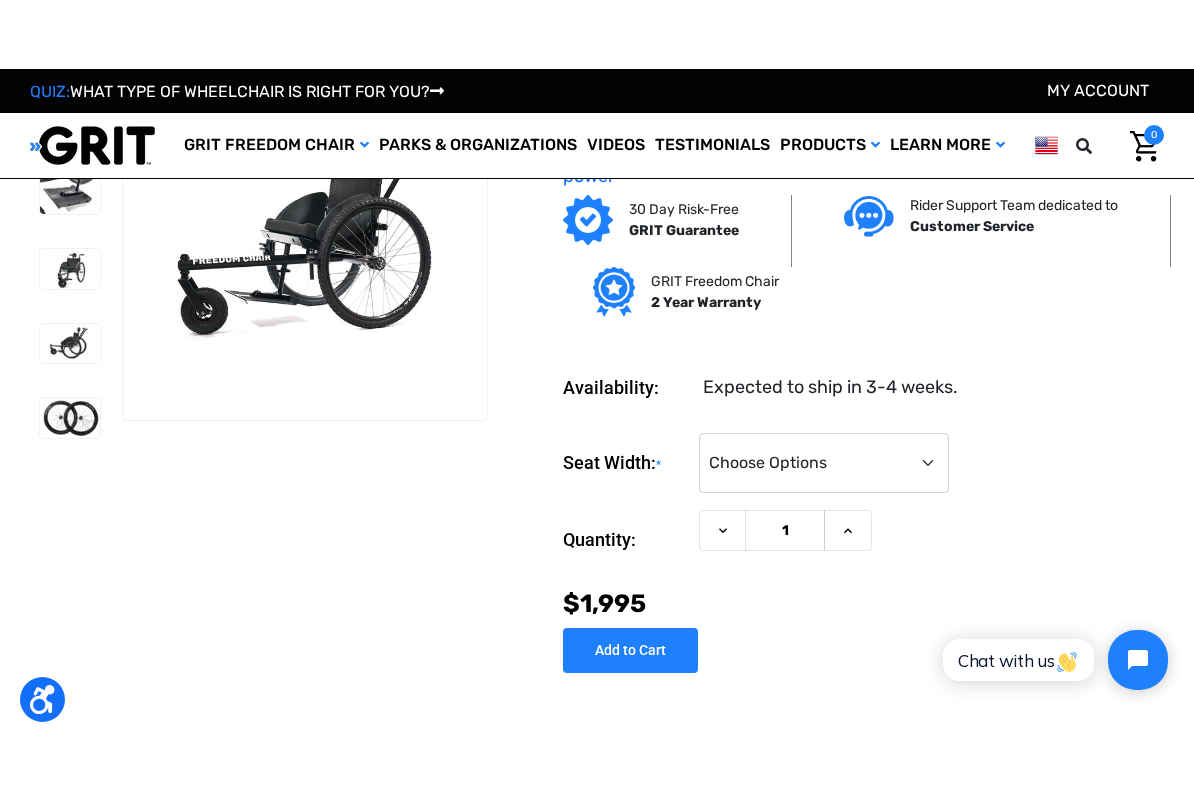 scroll, scrollTop: 0, scrollLeft: 0, axis: both 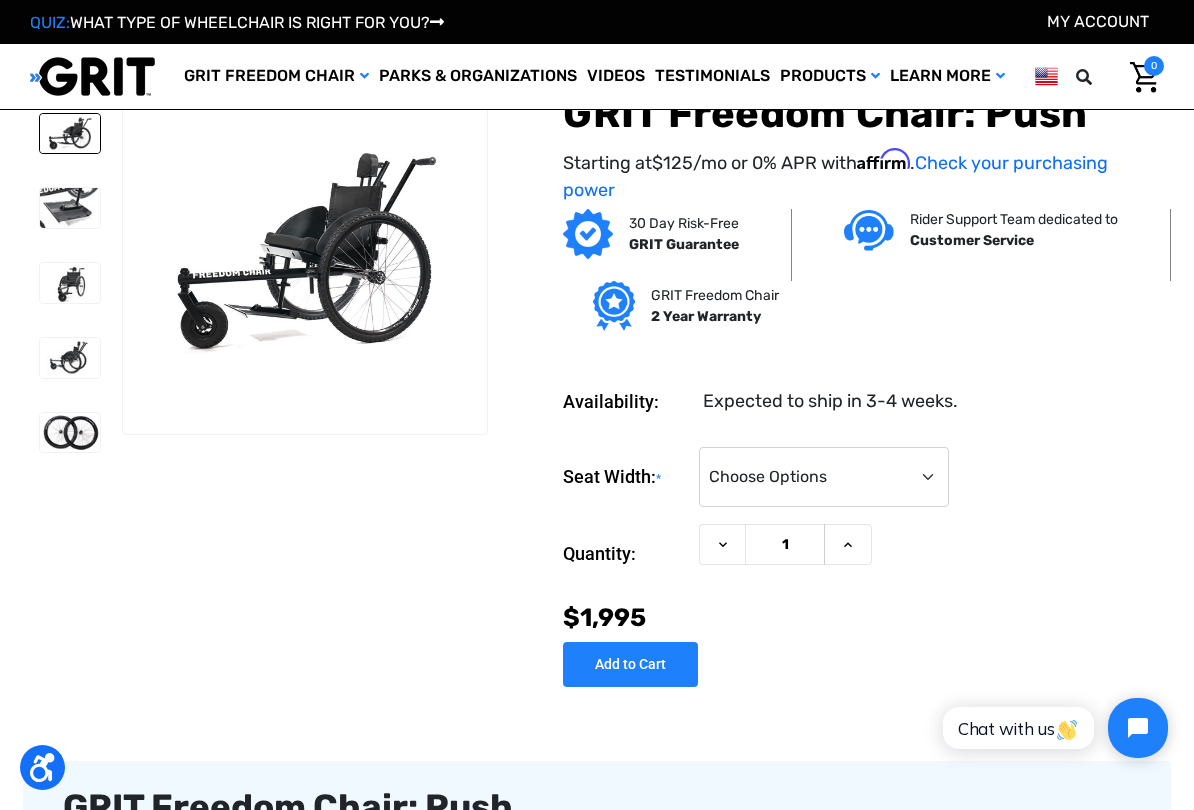 click at bounding box center (70, 208) 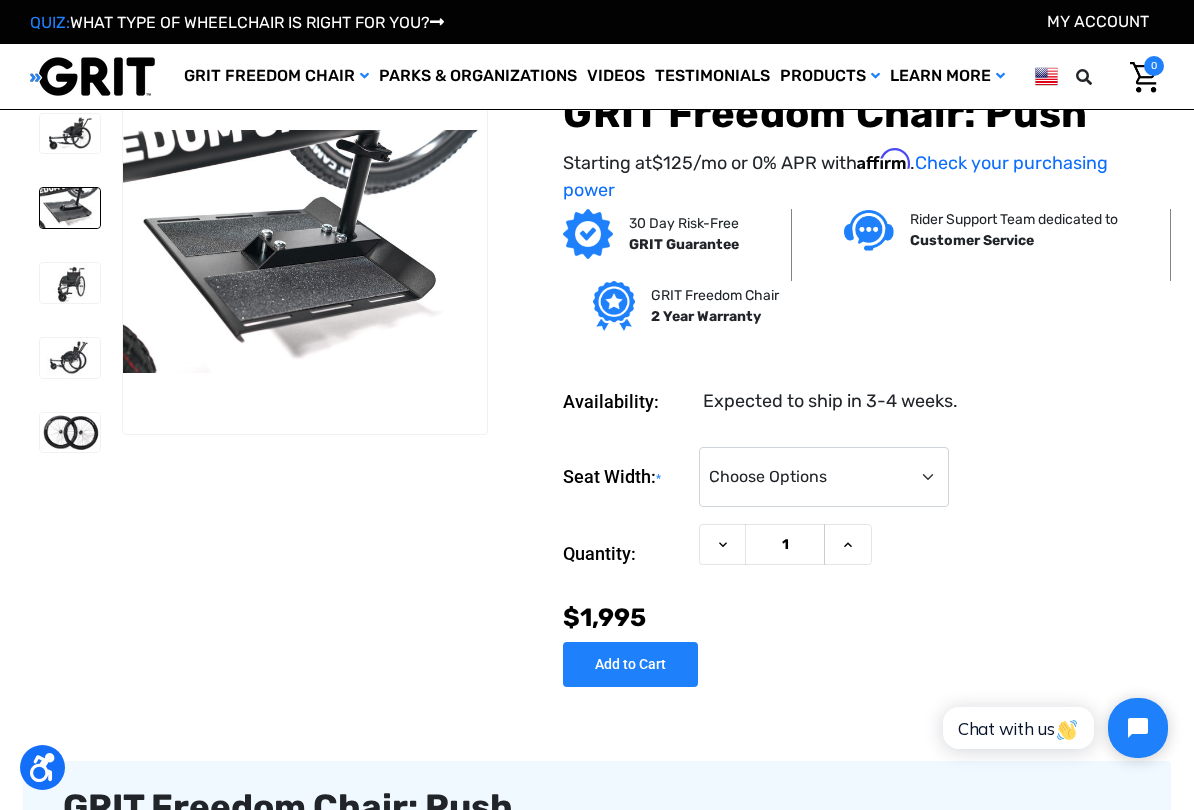 click at bounding box center [70, 283] 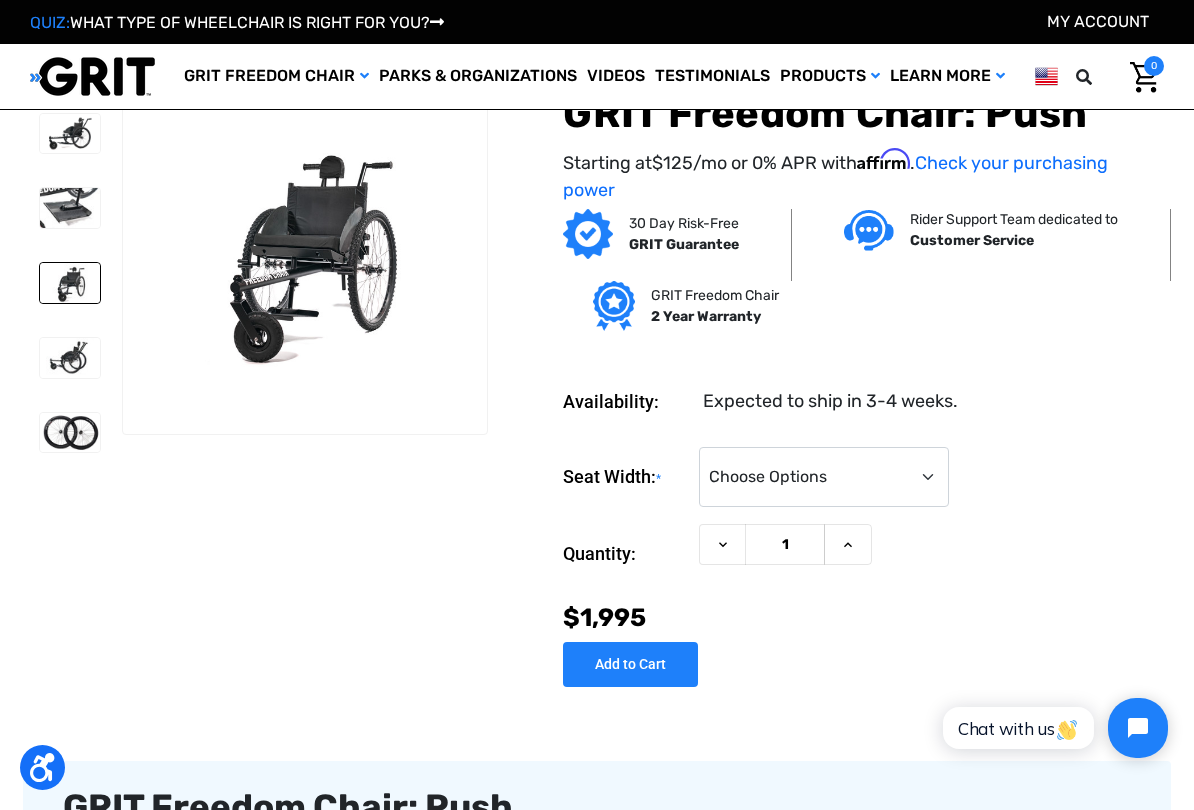 click at bounding box center (70, 208) 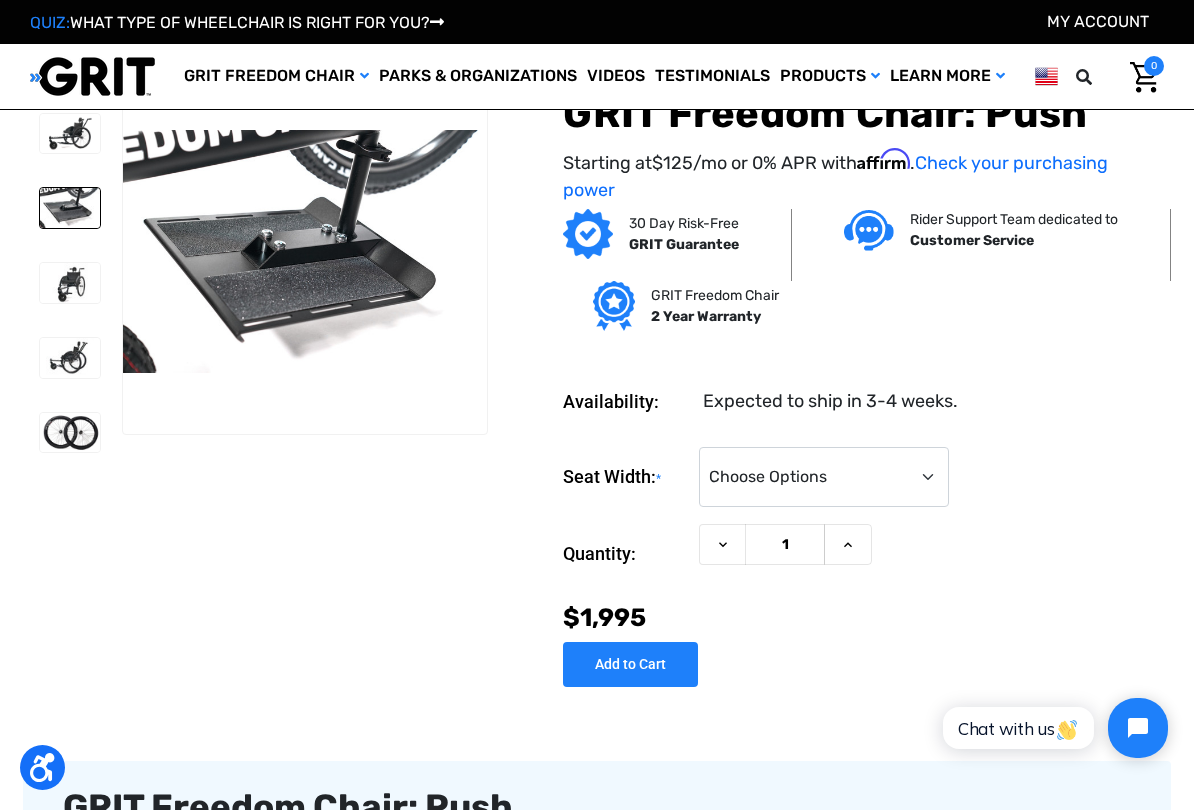 click on "Parks & Organizations" at bounding box center (478, 76) 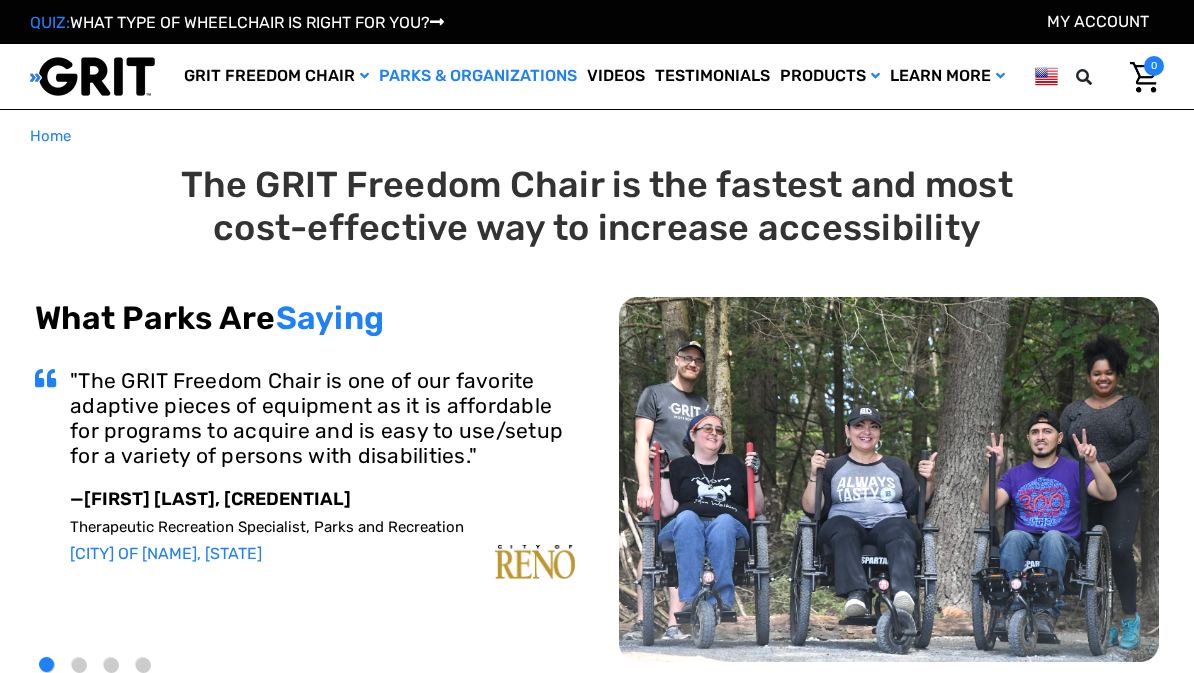scroll, scrollTop: 0, scrollLeft: 0, axis: both 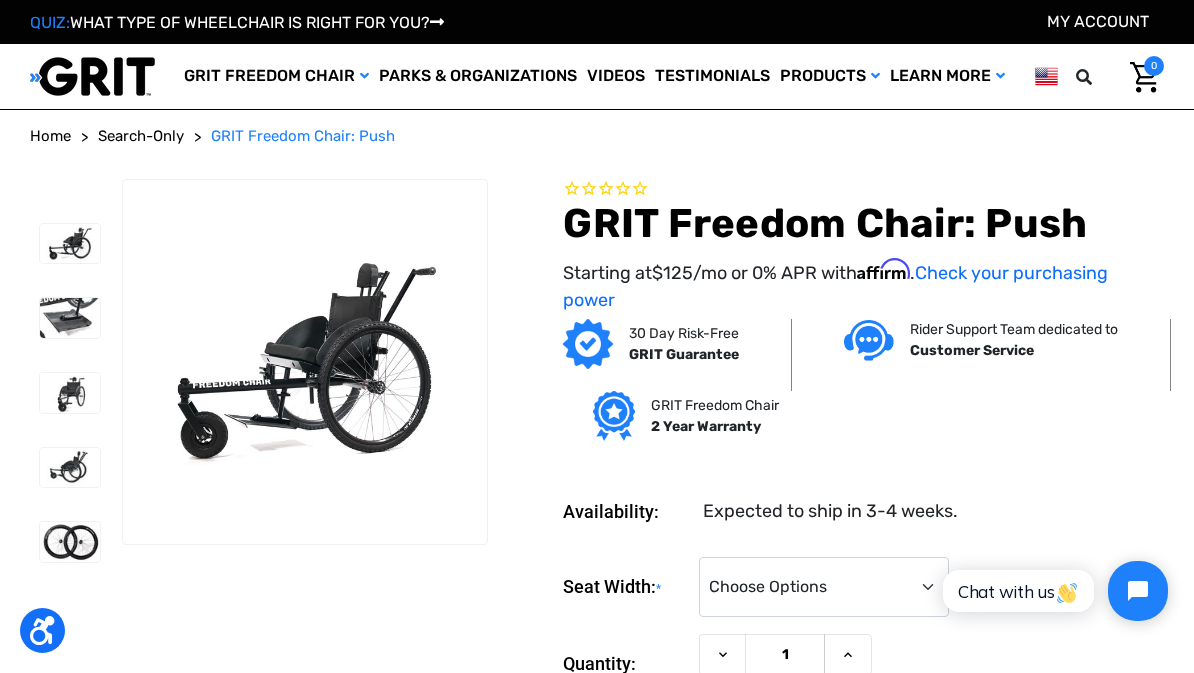 click at bounding box center [70, 468] 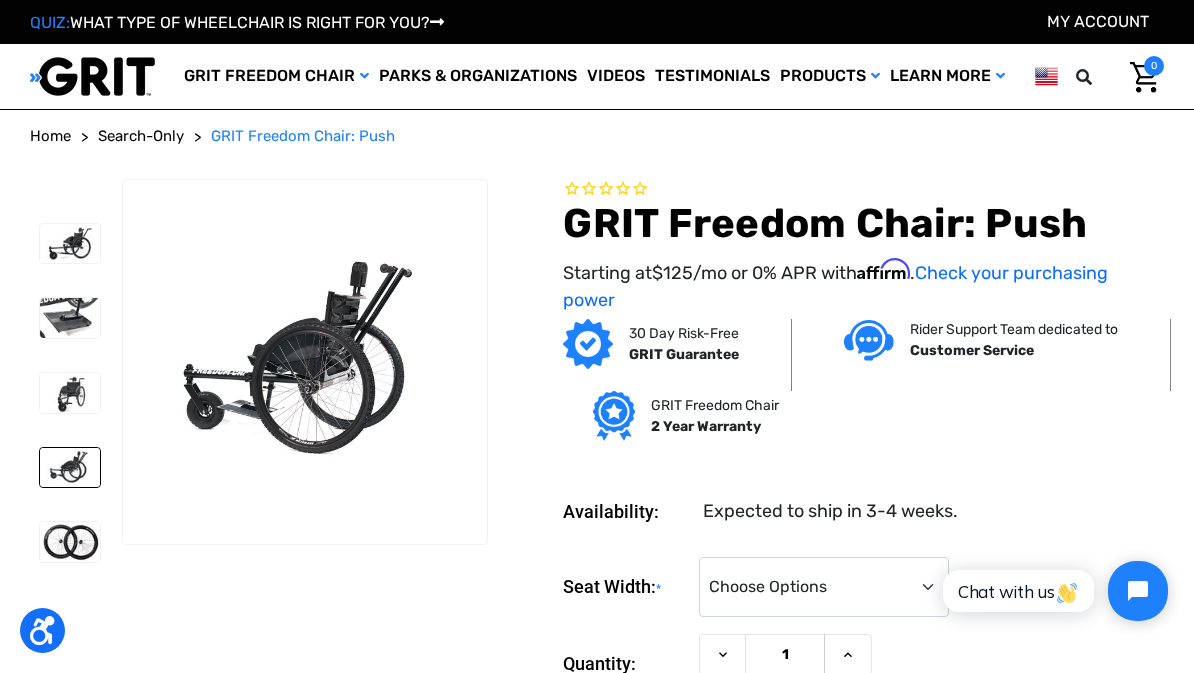 click at bounding box center [70, 318] 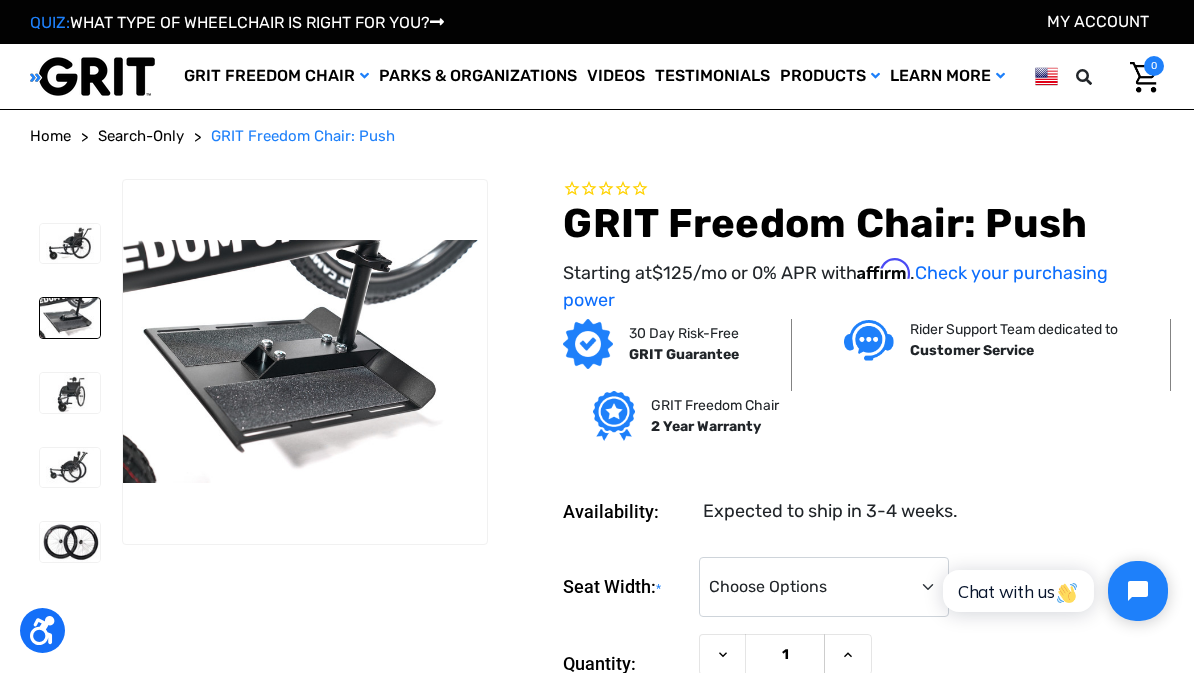 scroll, scrollTop: 0, scrollLeft: 0, axis: both 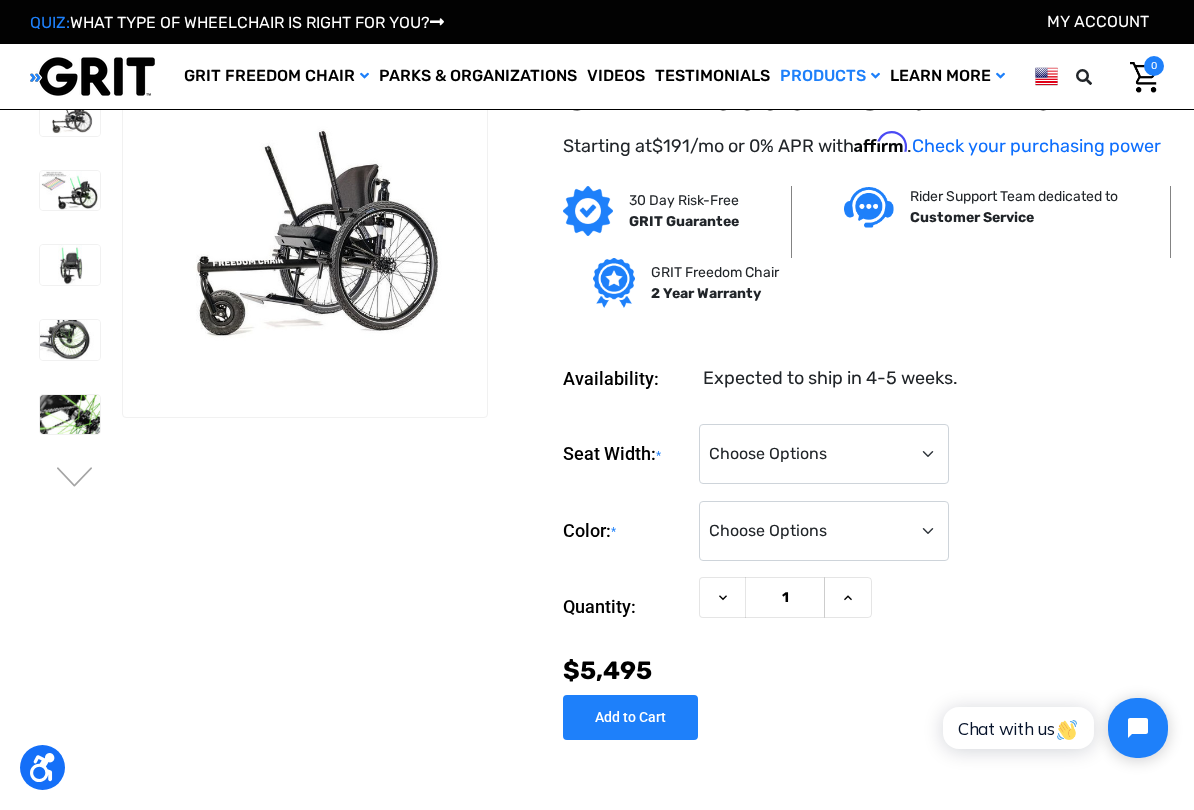 click on "Next" at bounding box center [75, 479] 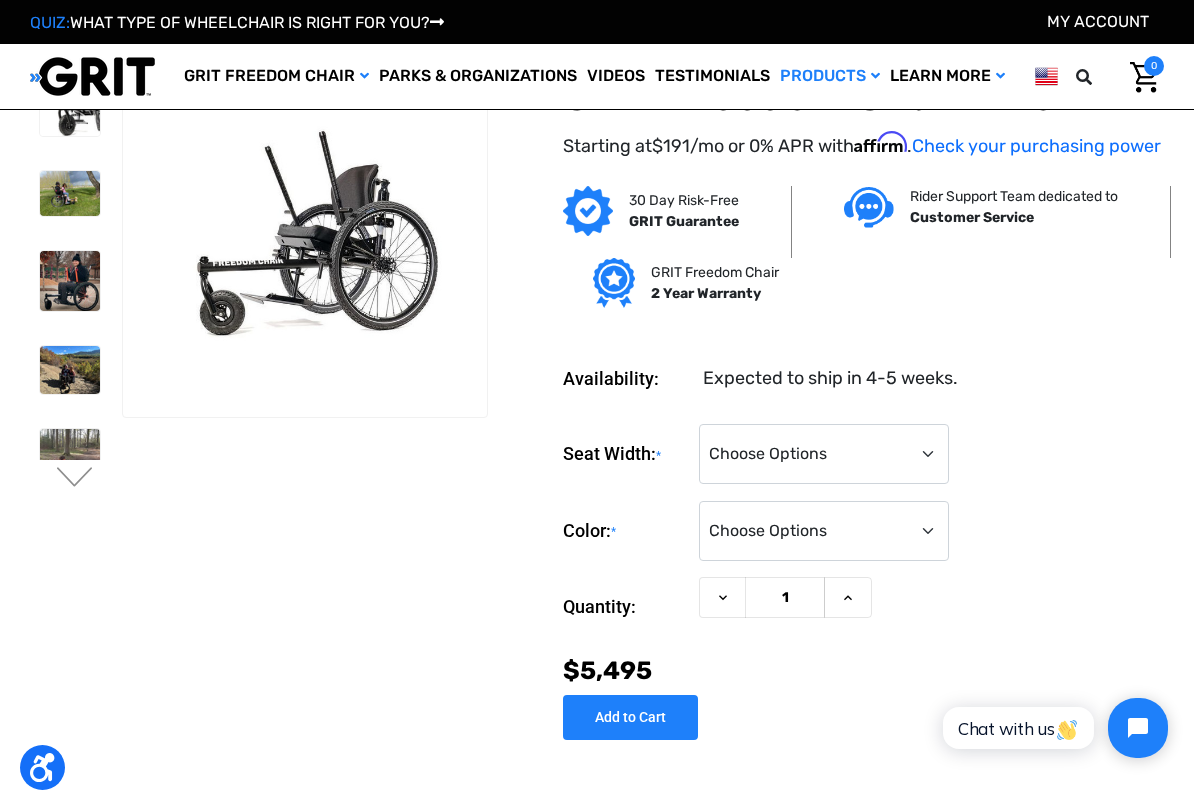 click at bounding box center (70, 193) 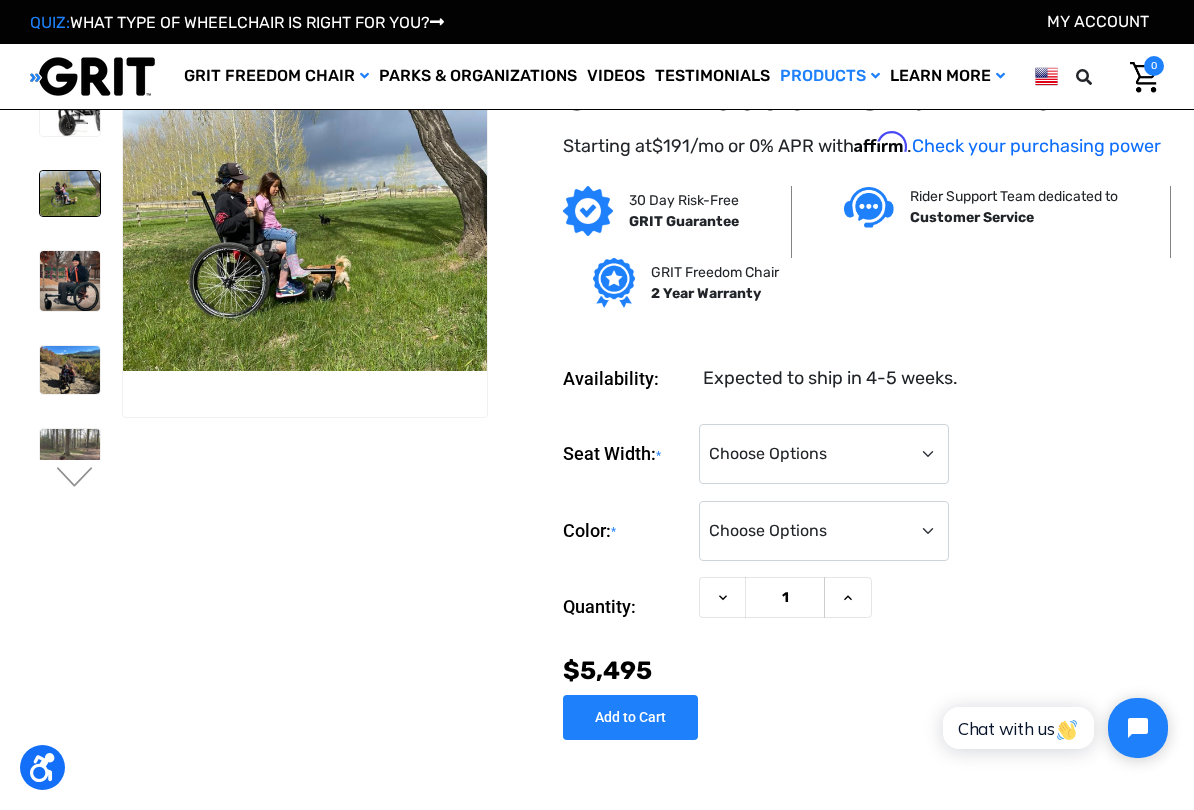 click at bounding box center (70, 281) 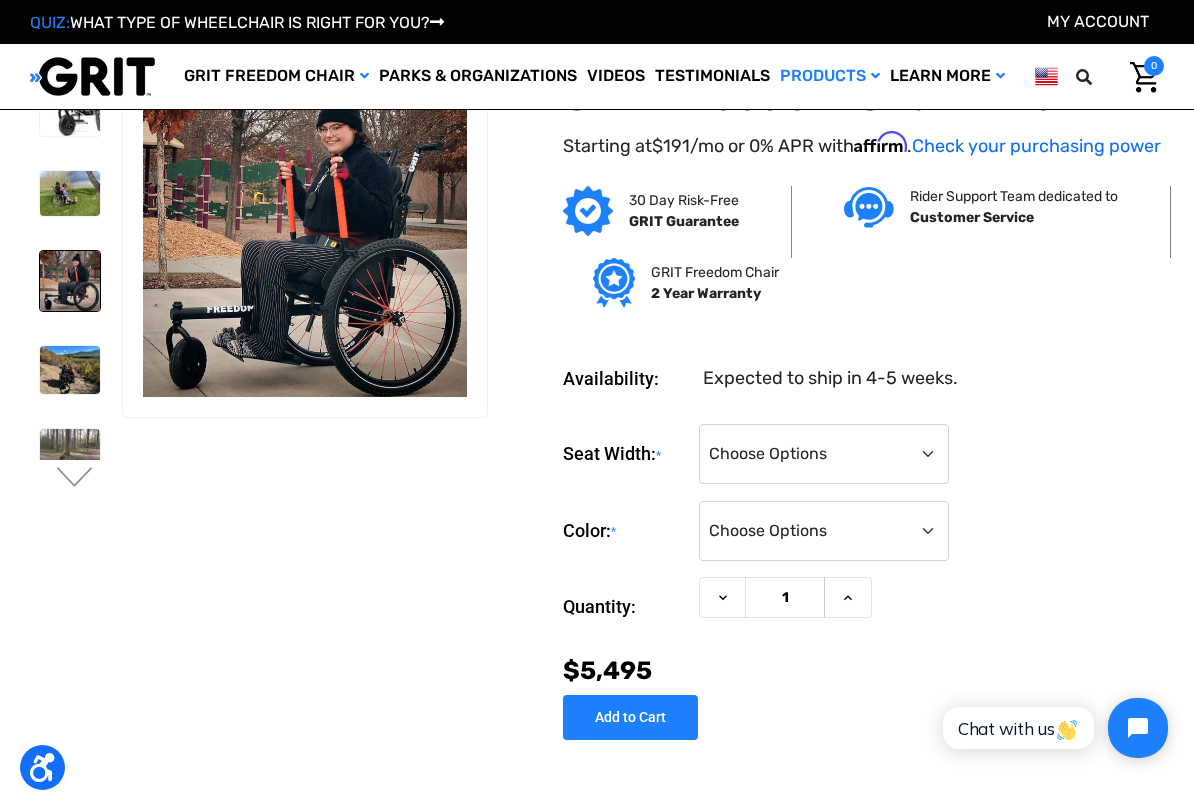click at bounding box center [70, 370] 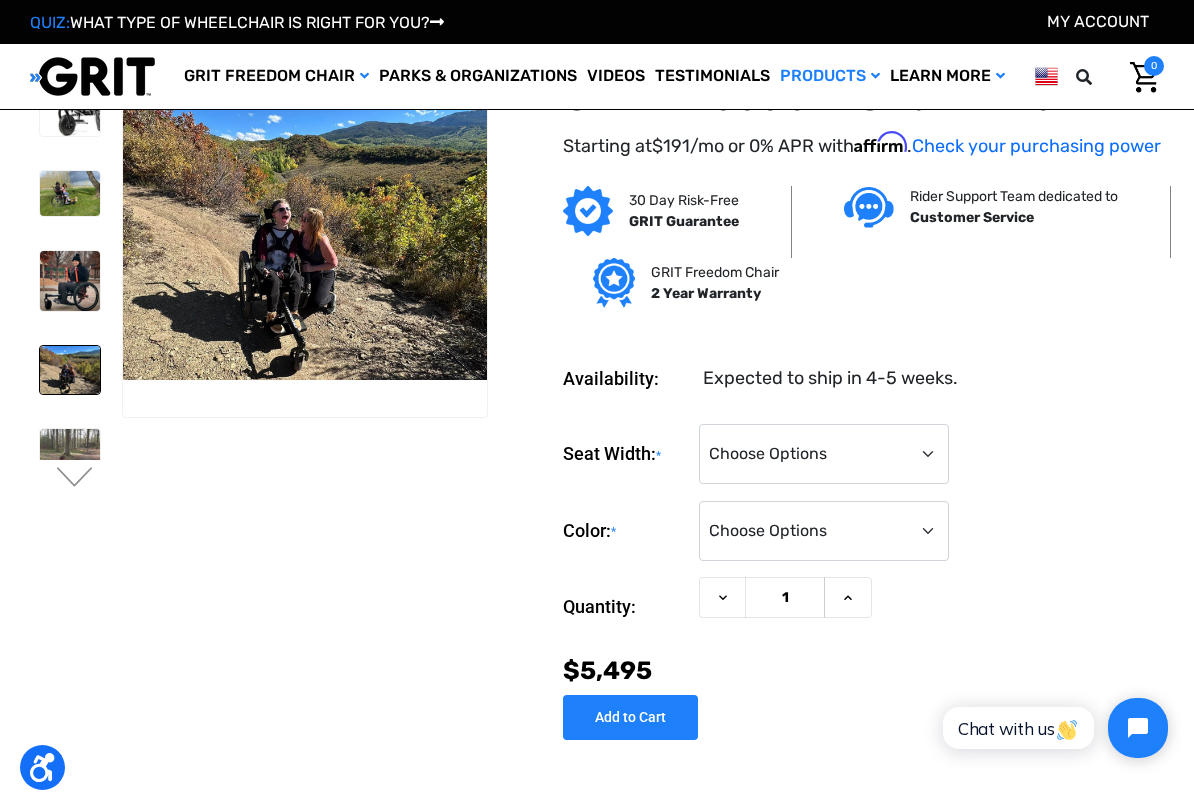 click at bounding box center (70, 461) 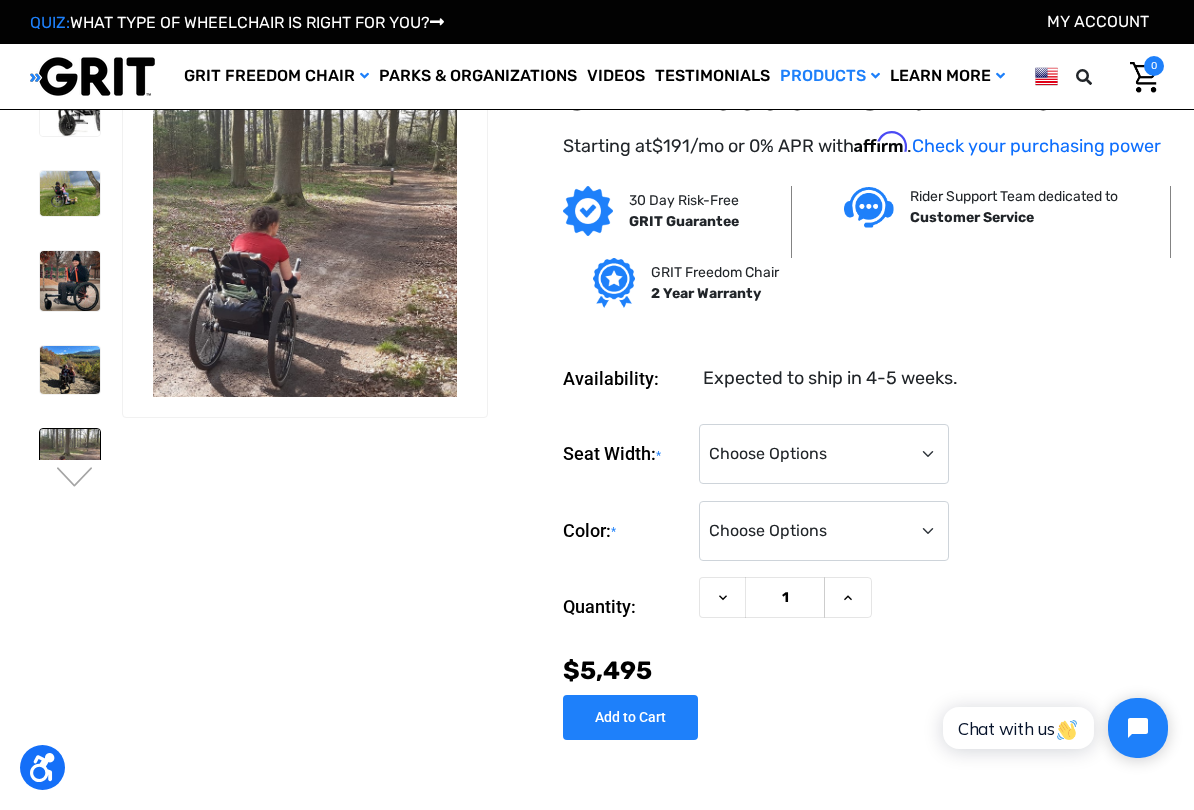 click on "Next" at bounding box center [75, 479] 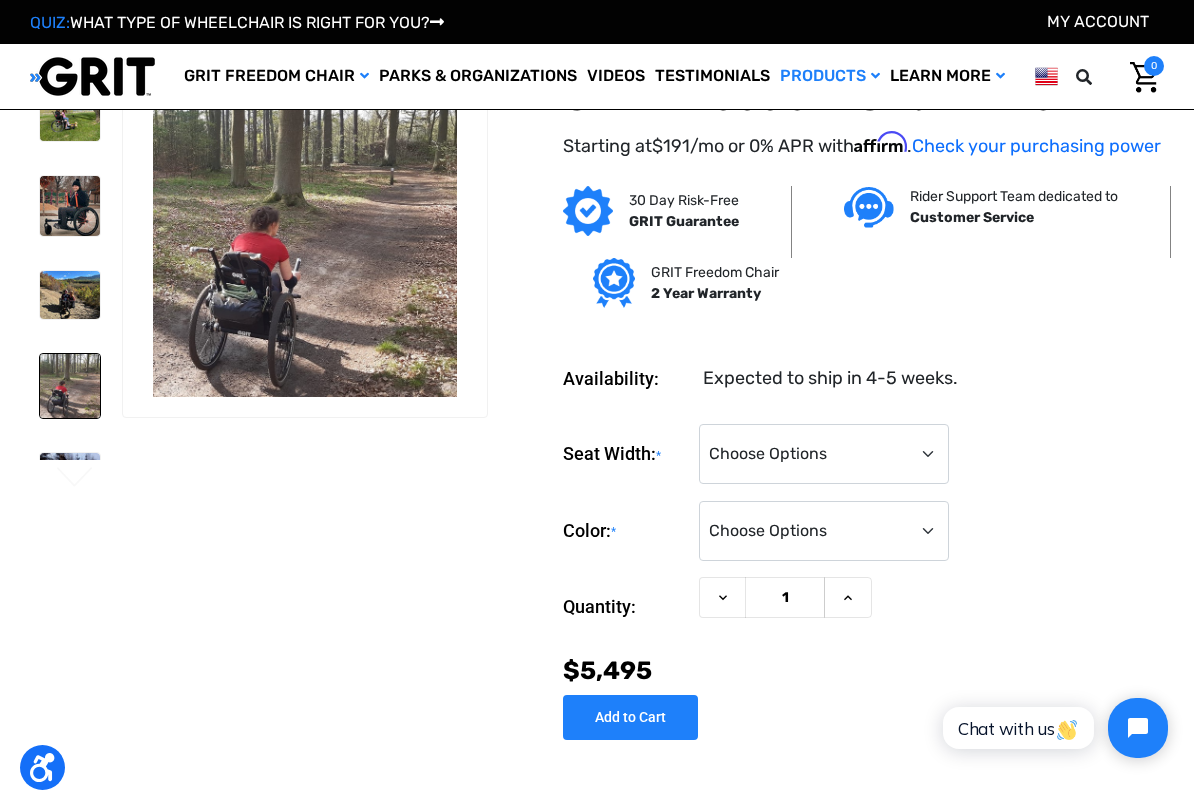 click on "Next" at bounding box center [75, 479] 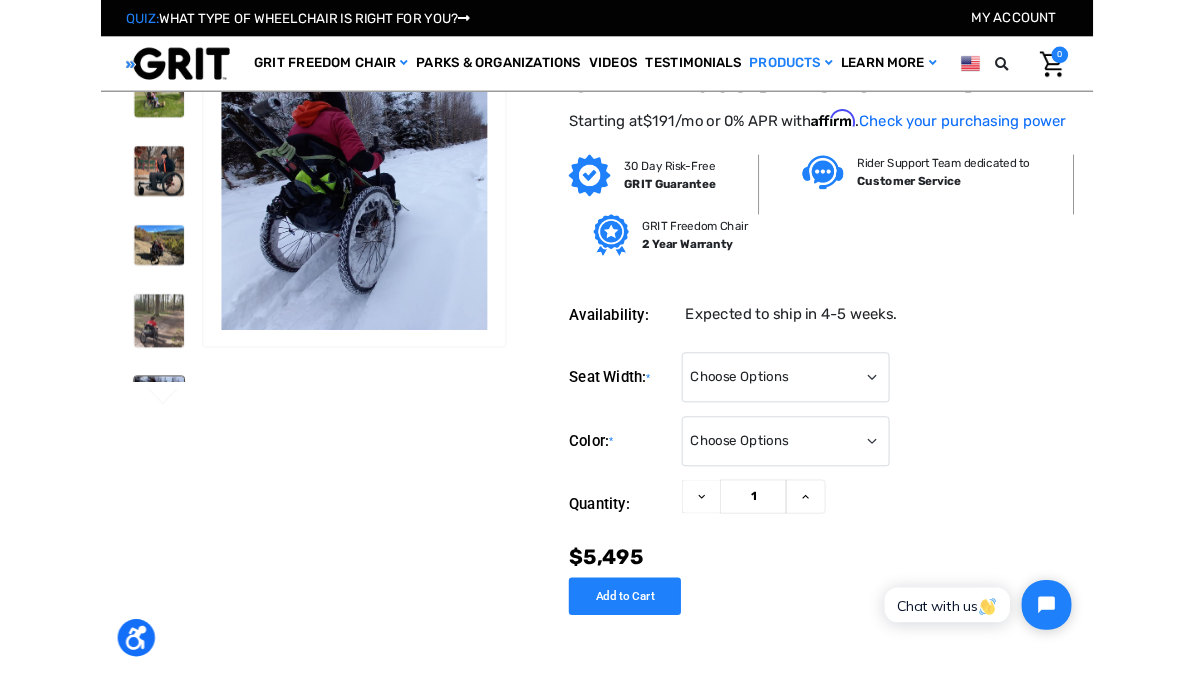 scroll, scrollTop: 0, scrollLeft: 0, axis: both 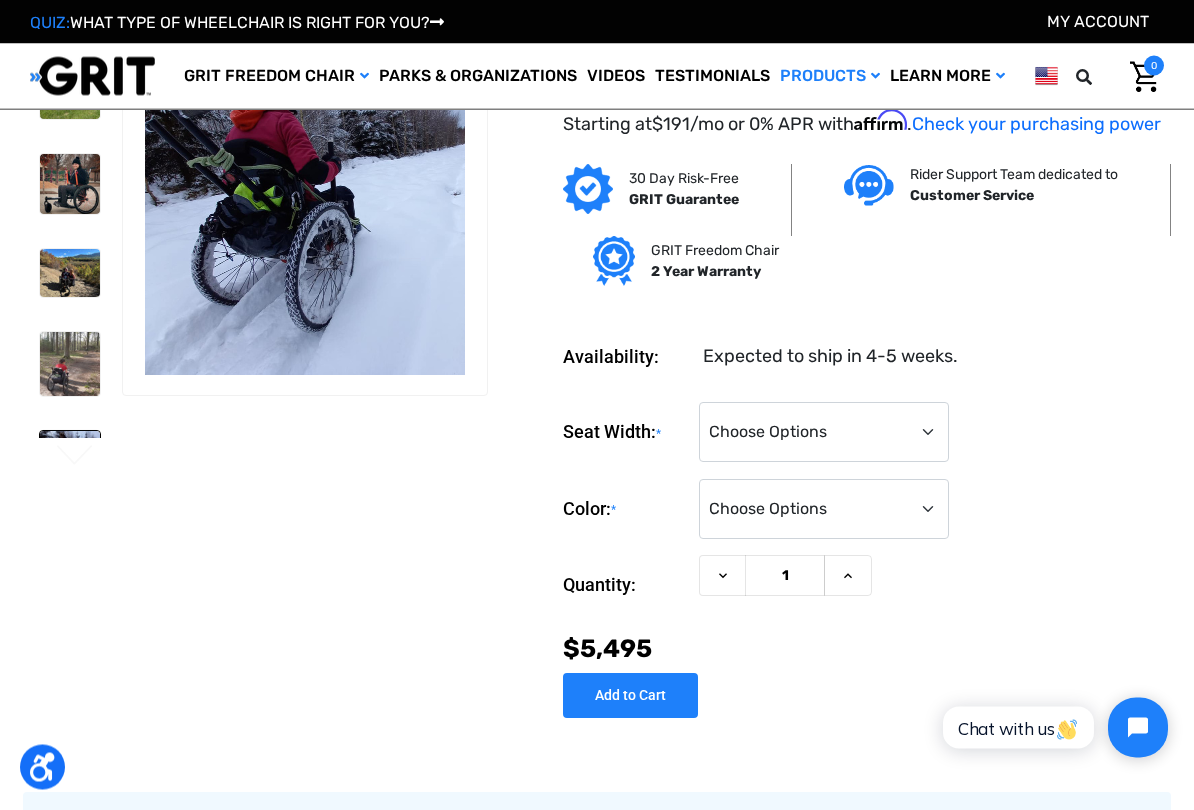 click at bounding box center [70, 274] 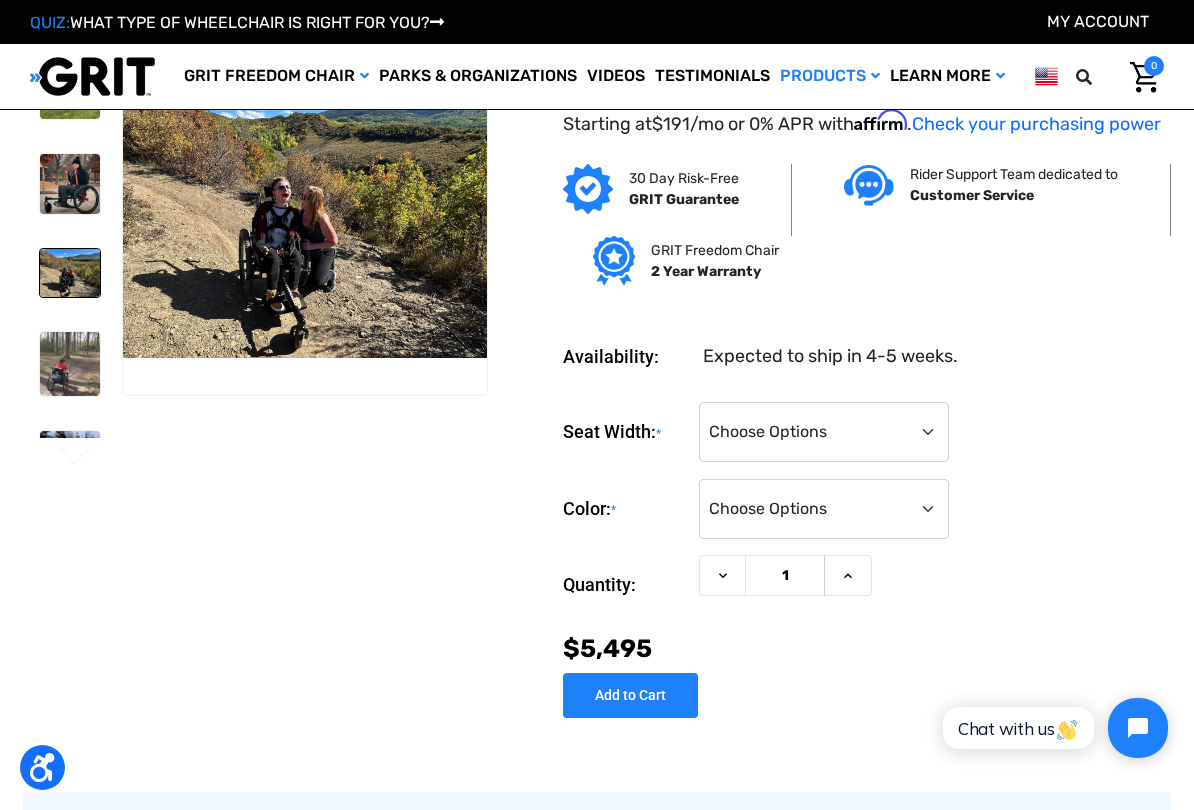click at bounding box center [70, 184] 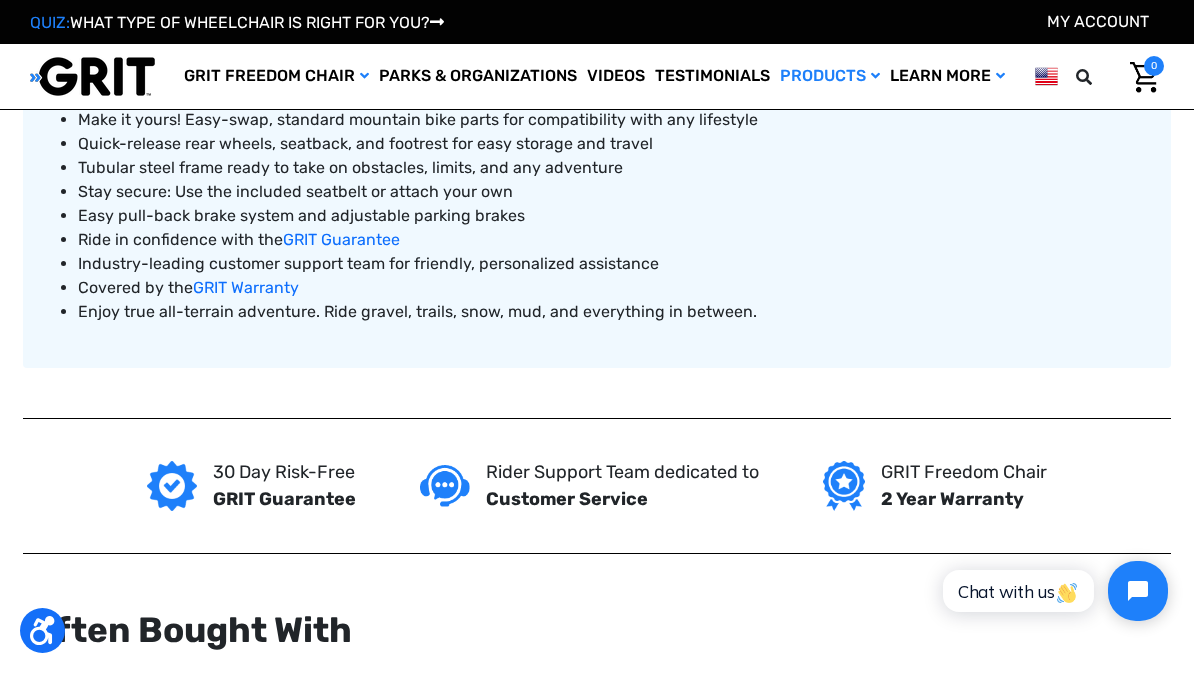 scroll, scrollTop: 1314, scrollLeft: 0, axis: vertical 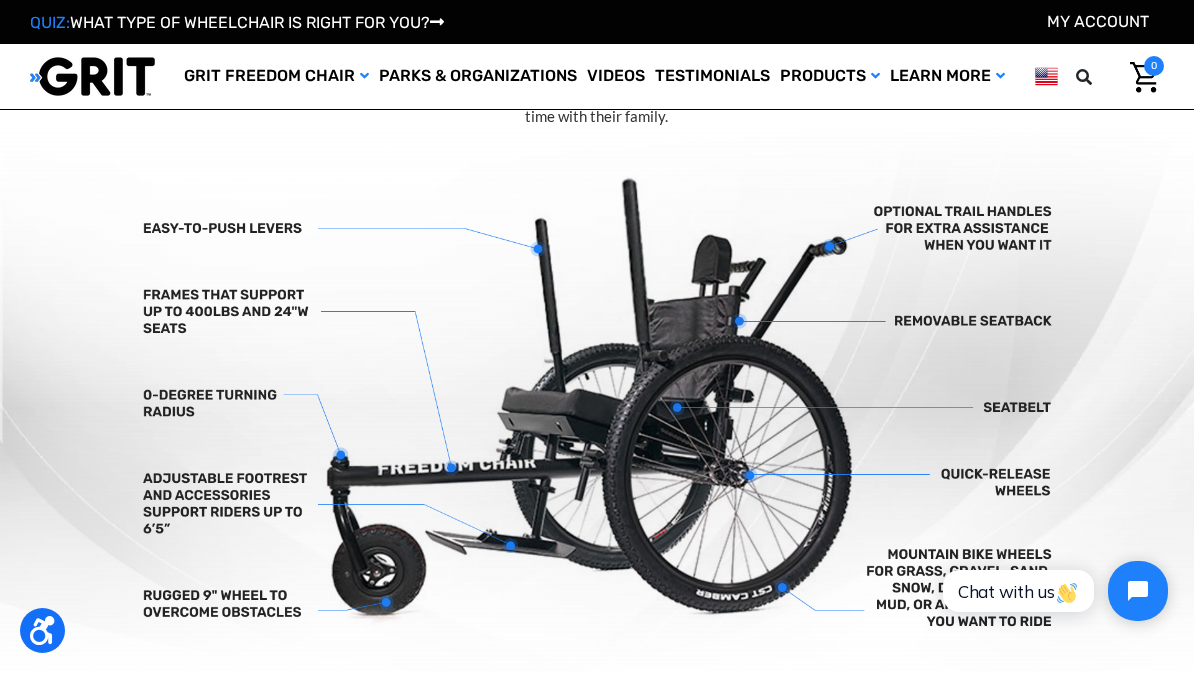 click at bounding box center [597, 407] 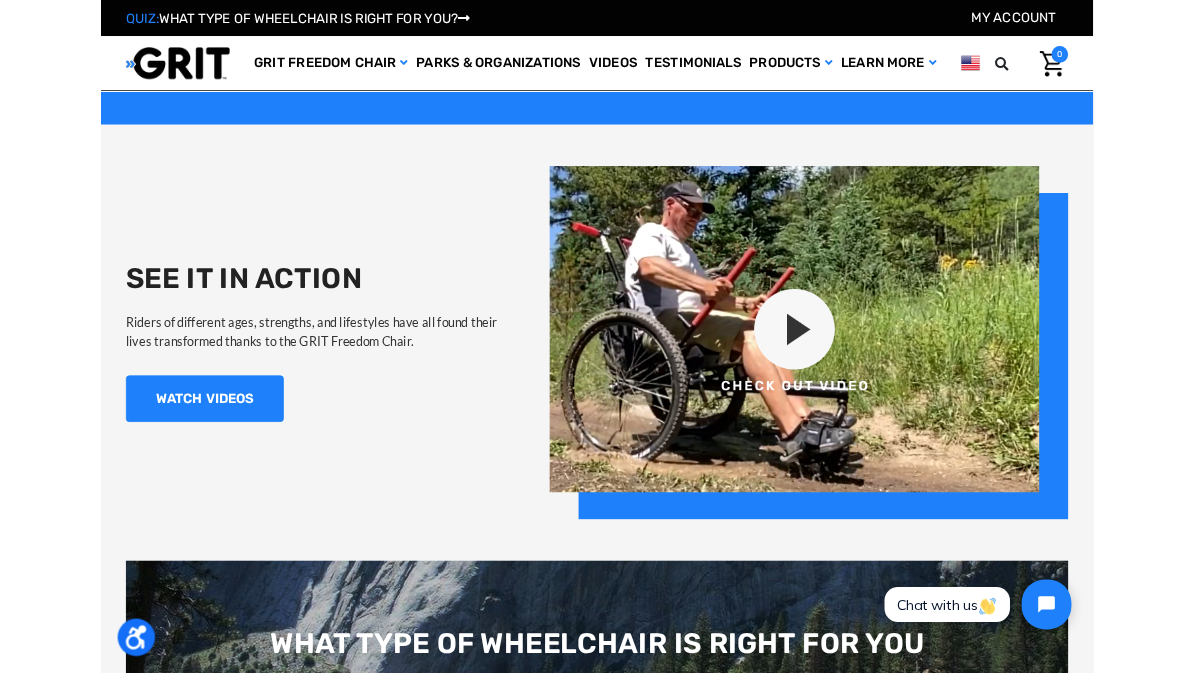 scroll, scrollTop: 1590, scrollLeft: 0, axis: vertical 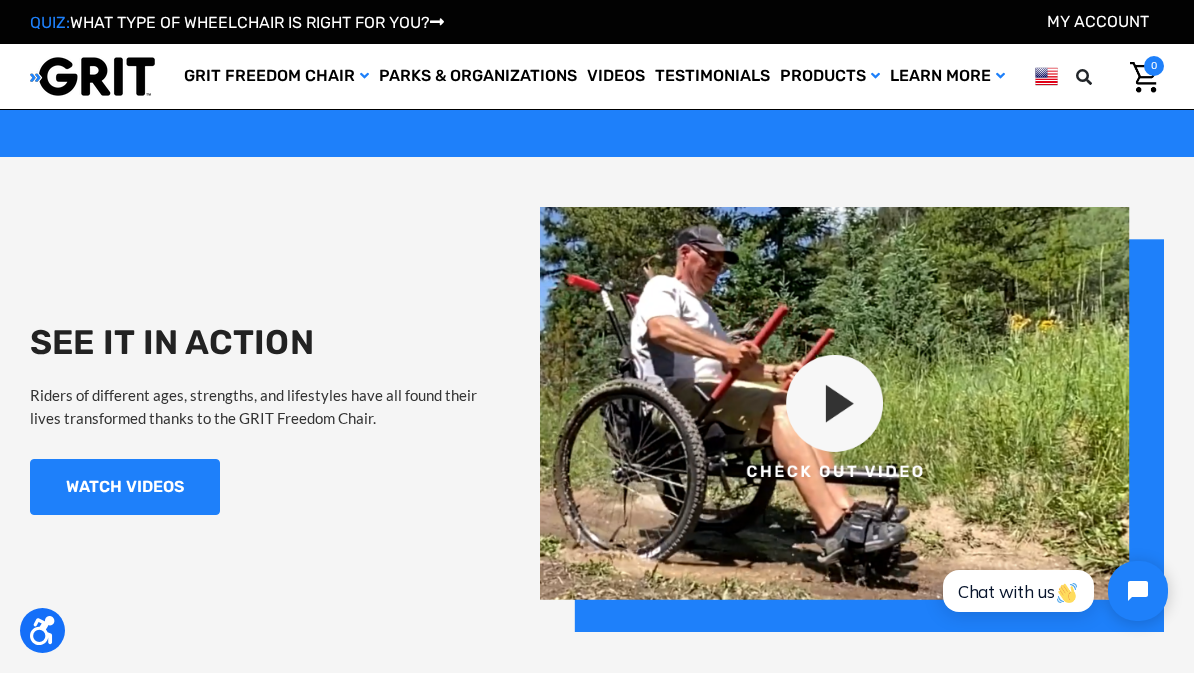 click at bounding box center (852, 419) 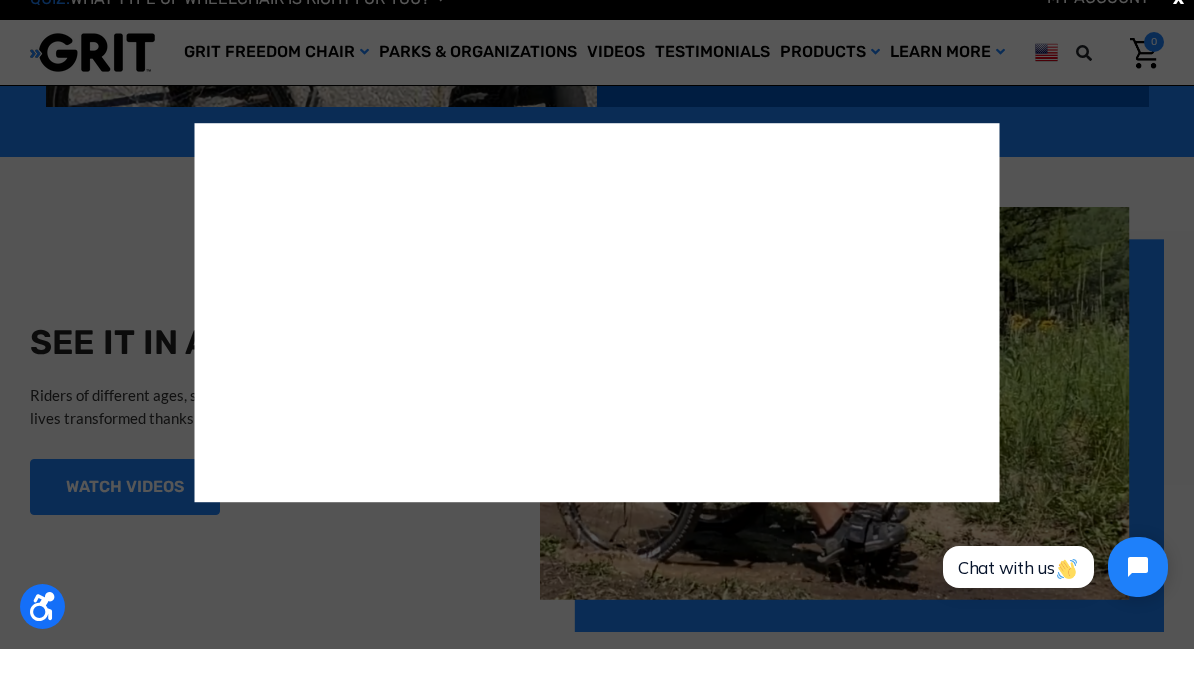 scroll, scrollTop: 1590, scrollLeft: 0, axis: vertical 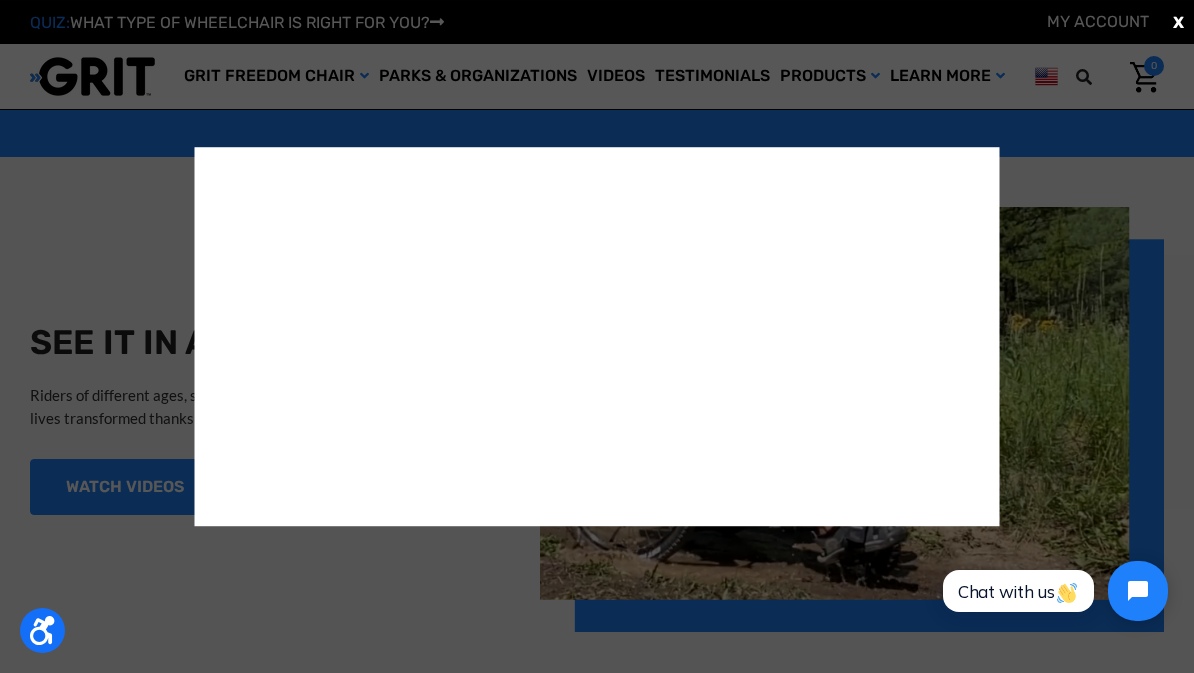 click on "X" at bounding box center (1178, 22) 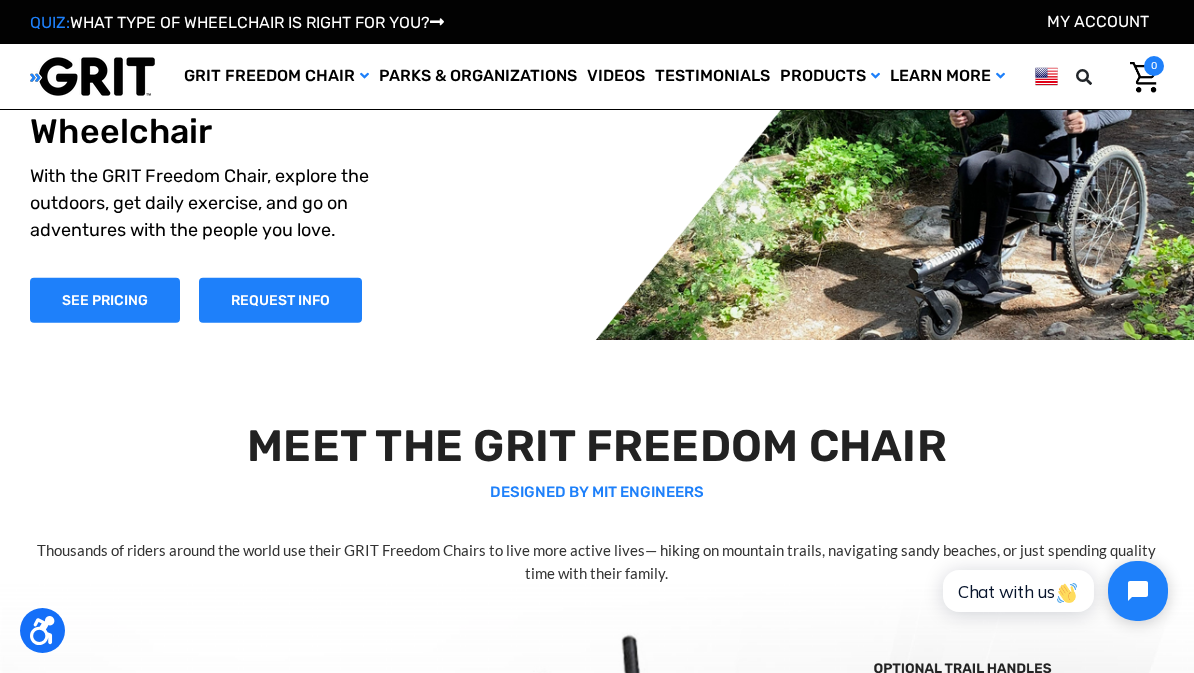 scroll, scrollTop: 0, scrollLeft: 0, axis: both 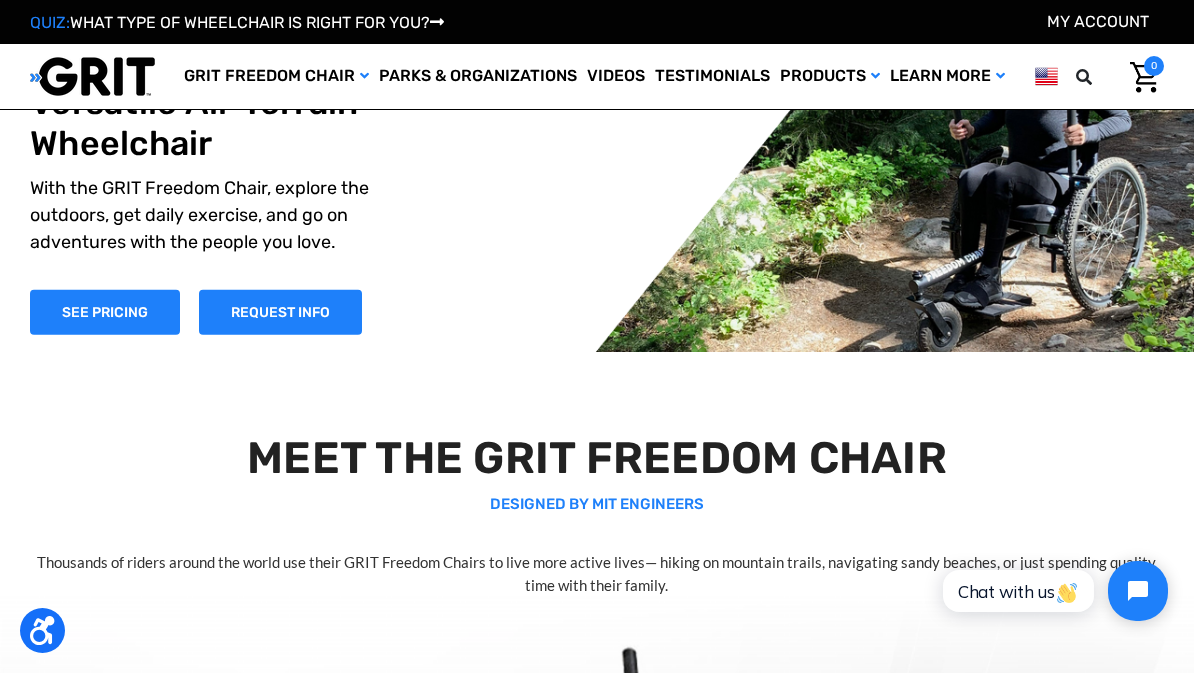 click on "Shop All" at bounding box center (0, 0) 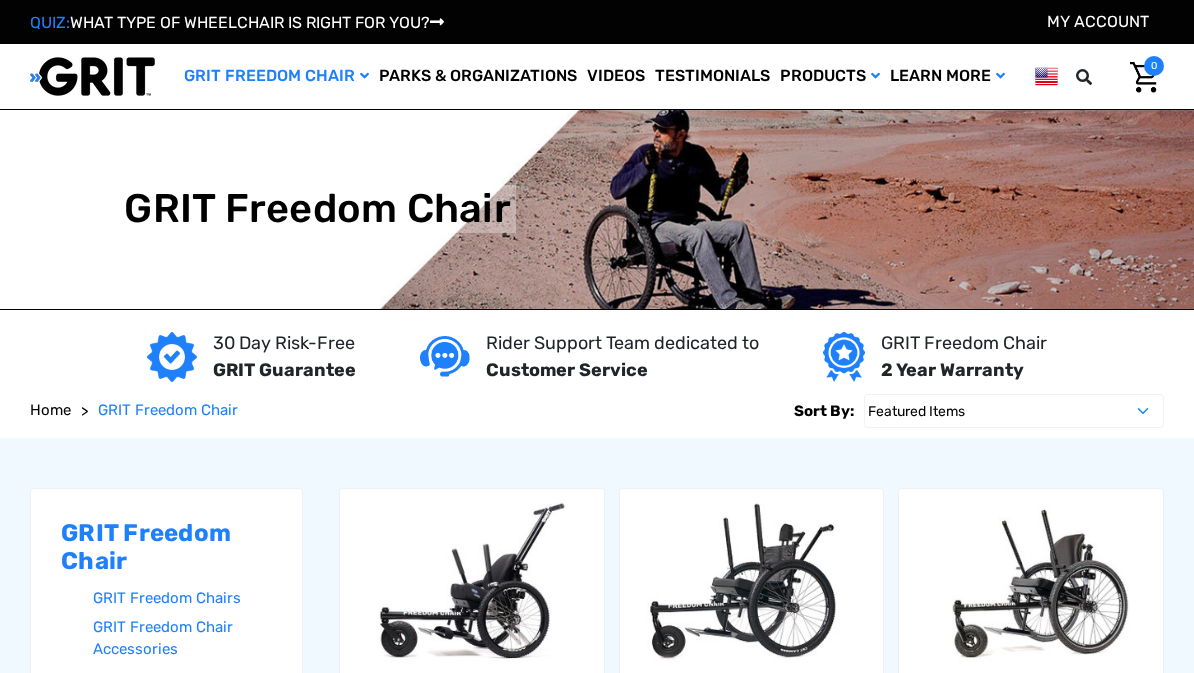 scroll, scrollTop: 0, scrollLeft: 0, axis: both 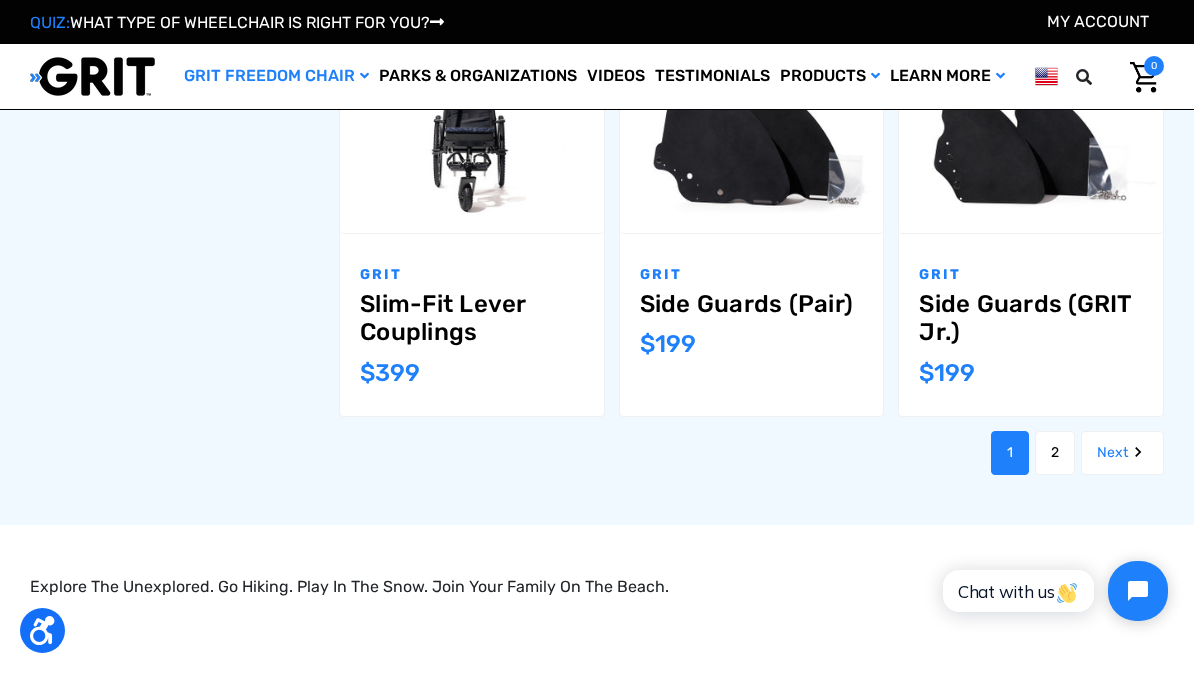 click on "GRIT Freedom Chair
GRIT Freedom Chairs
GRIT Freedom Chair Accessories
Filter by
No filters applied
Browse by Chair Seat Width (Inches) & Price
Hide Filters
Show Filters
Chair Seat Width (Inches)" at bounding box center [597, -538] 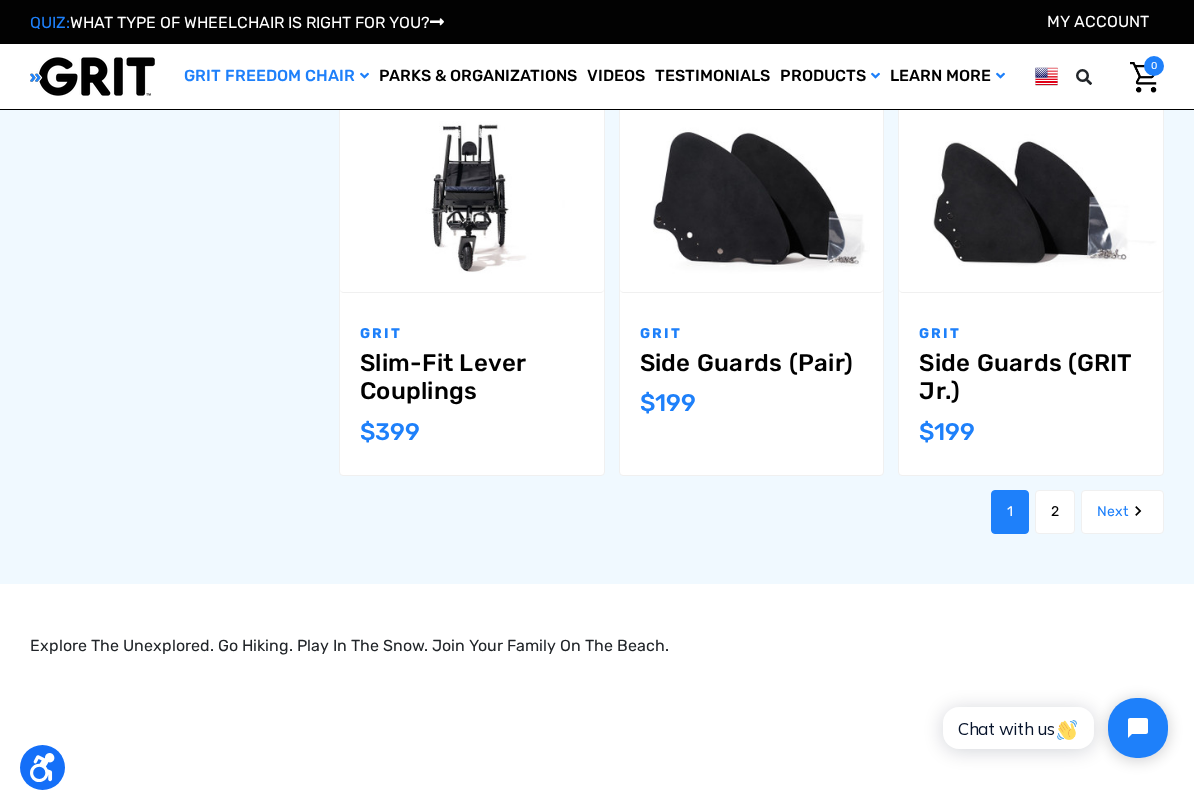 scroll, scrollTop: 1885, scrollLeft: 0, axis: vertical 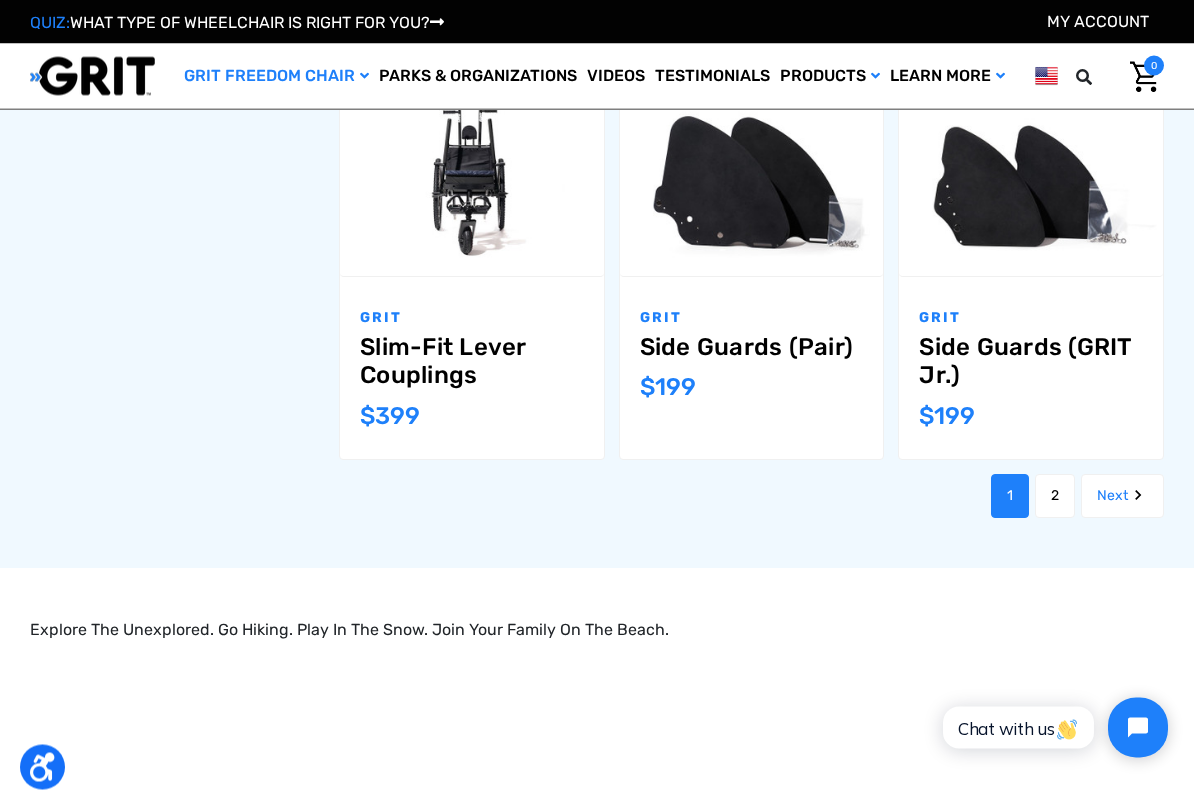 click on "Next" at bounding box center [1122, 497] 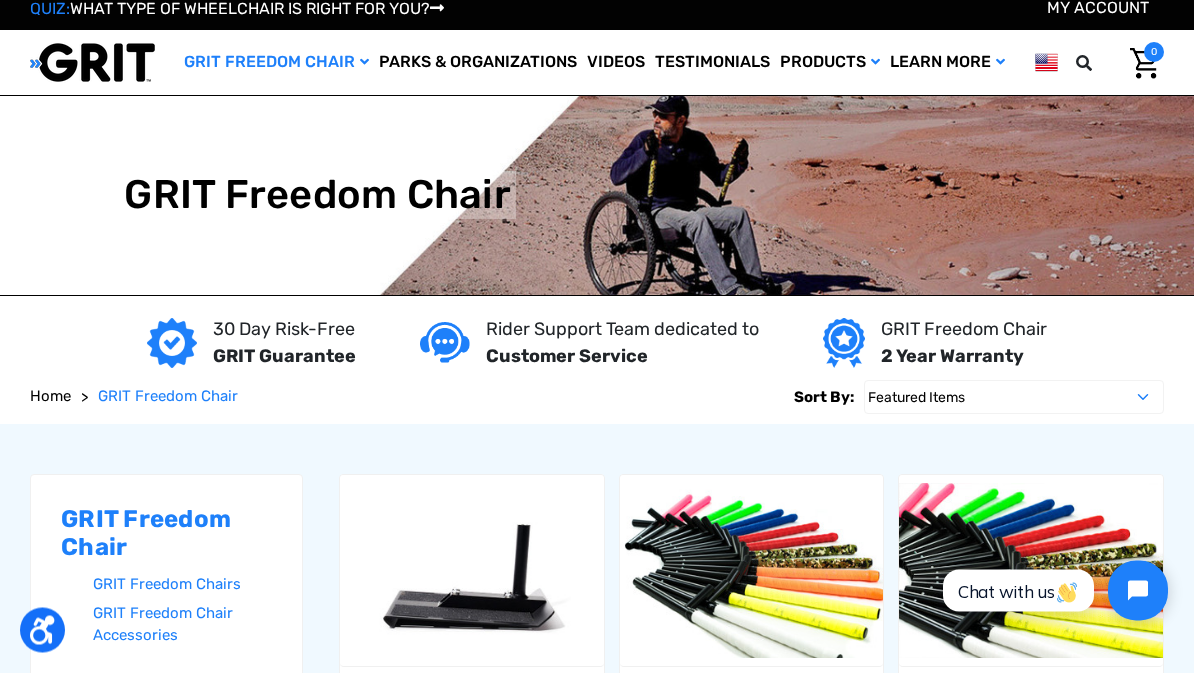 scroll, scrollTop: 0, scrollLeft: 0, axis: both 